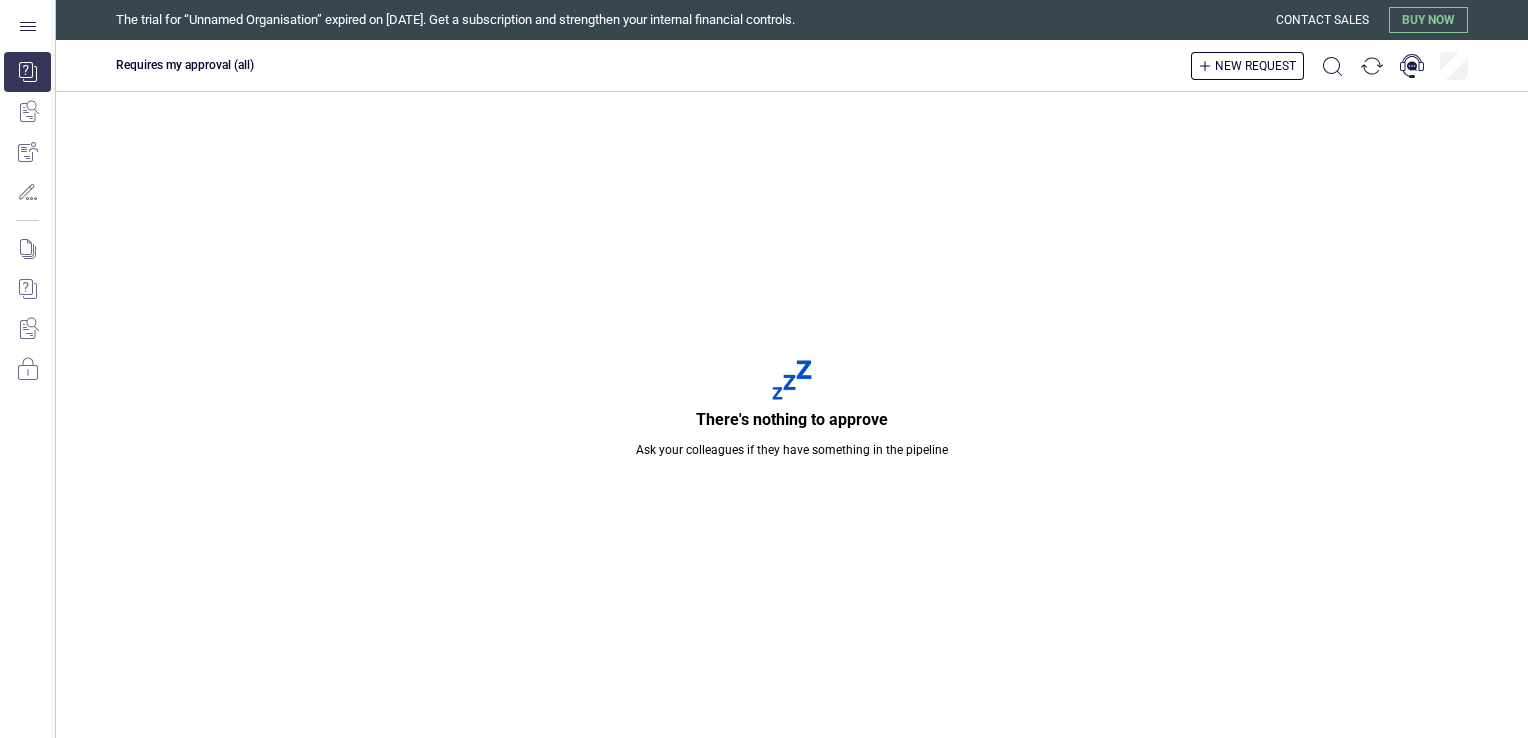 scroll, scrollTop: 0, scrollLeft: 0, axis: both 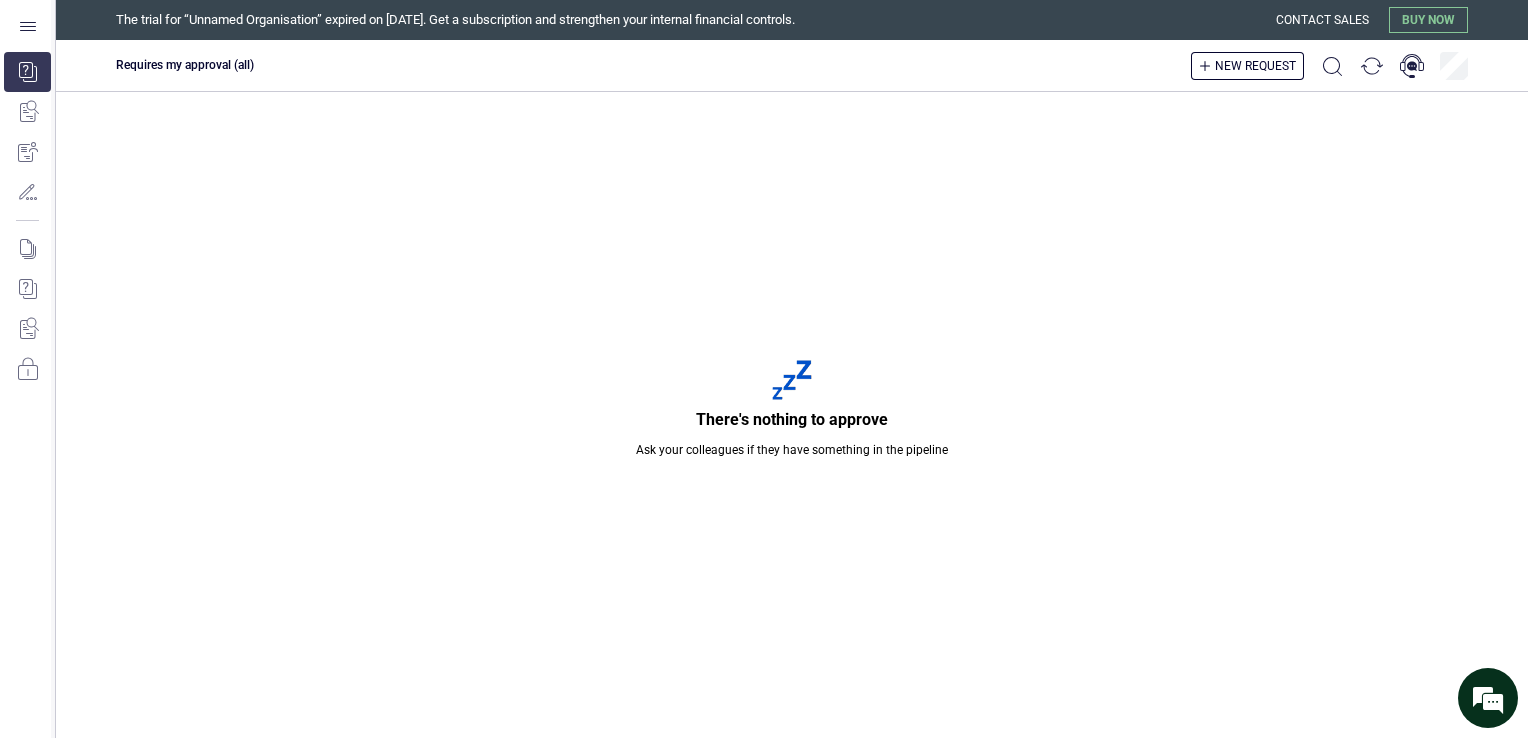 click on "There's nothing to approve Ask your colleagues if they have something in the pipeline" at bounding box center (792, 415) 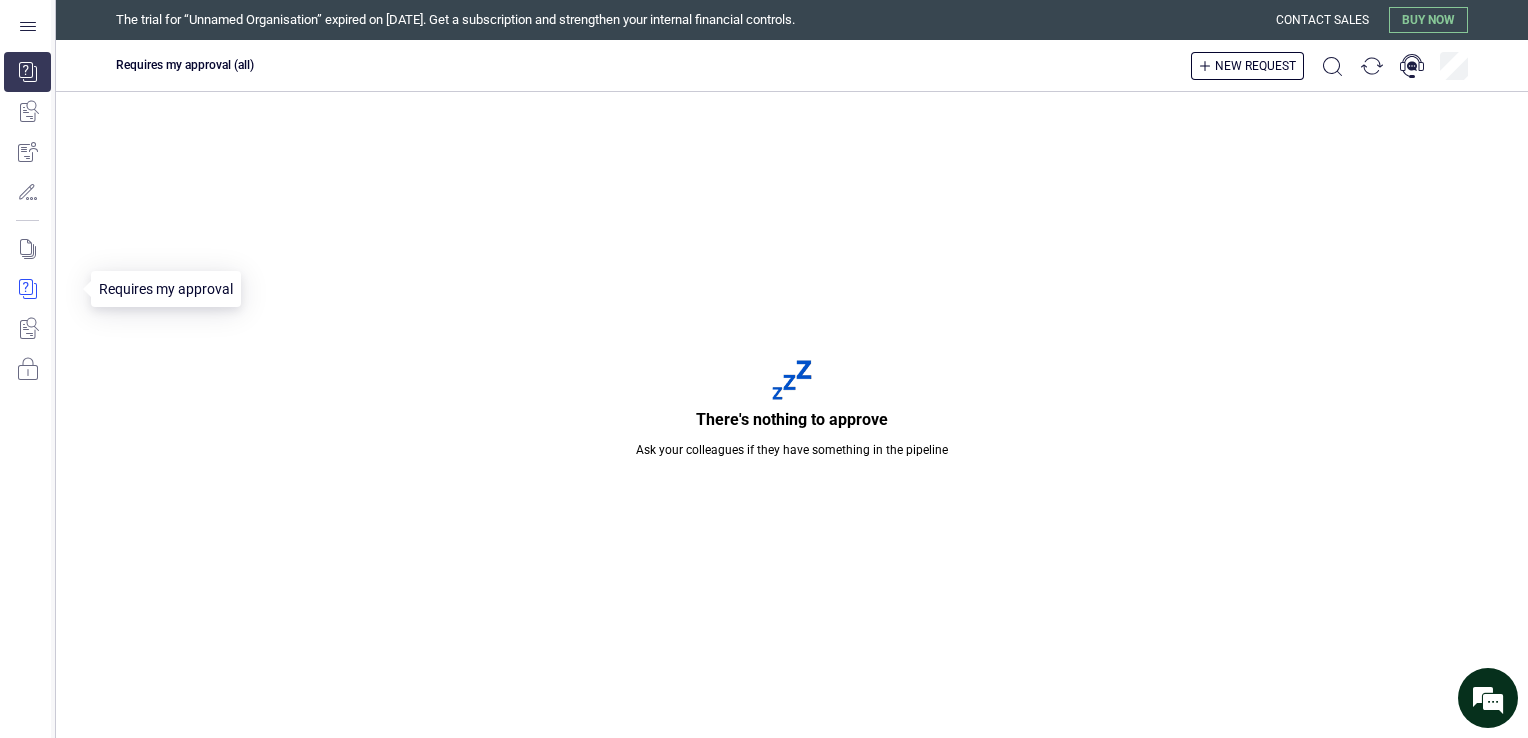 click at bounding box center [41, 289] 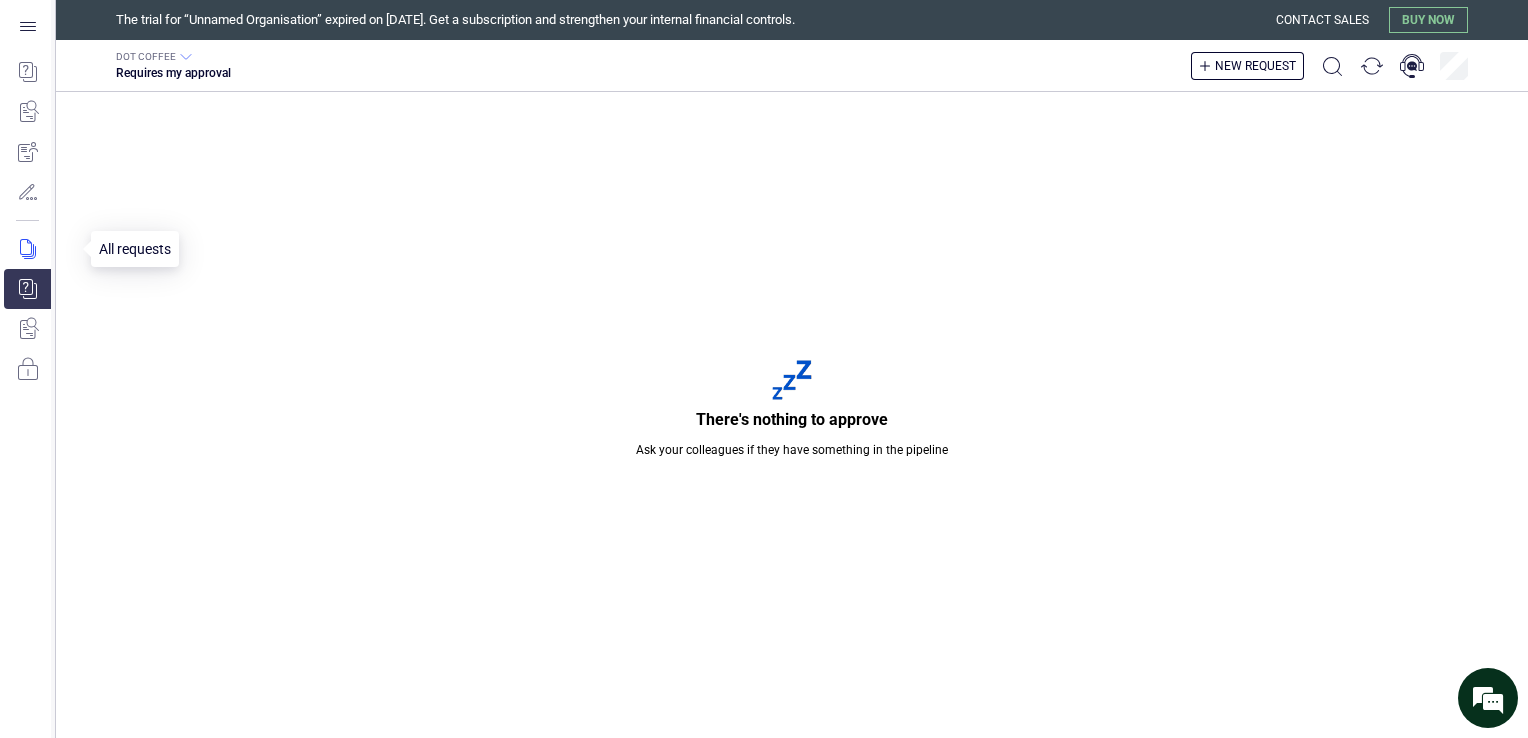 click at bounding box center [41, 249] 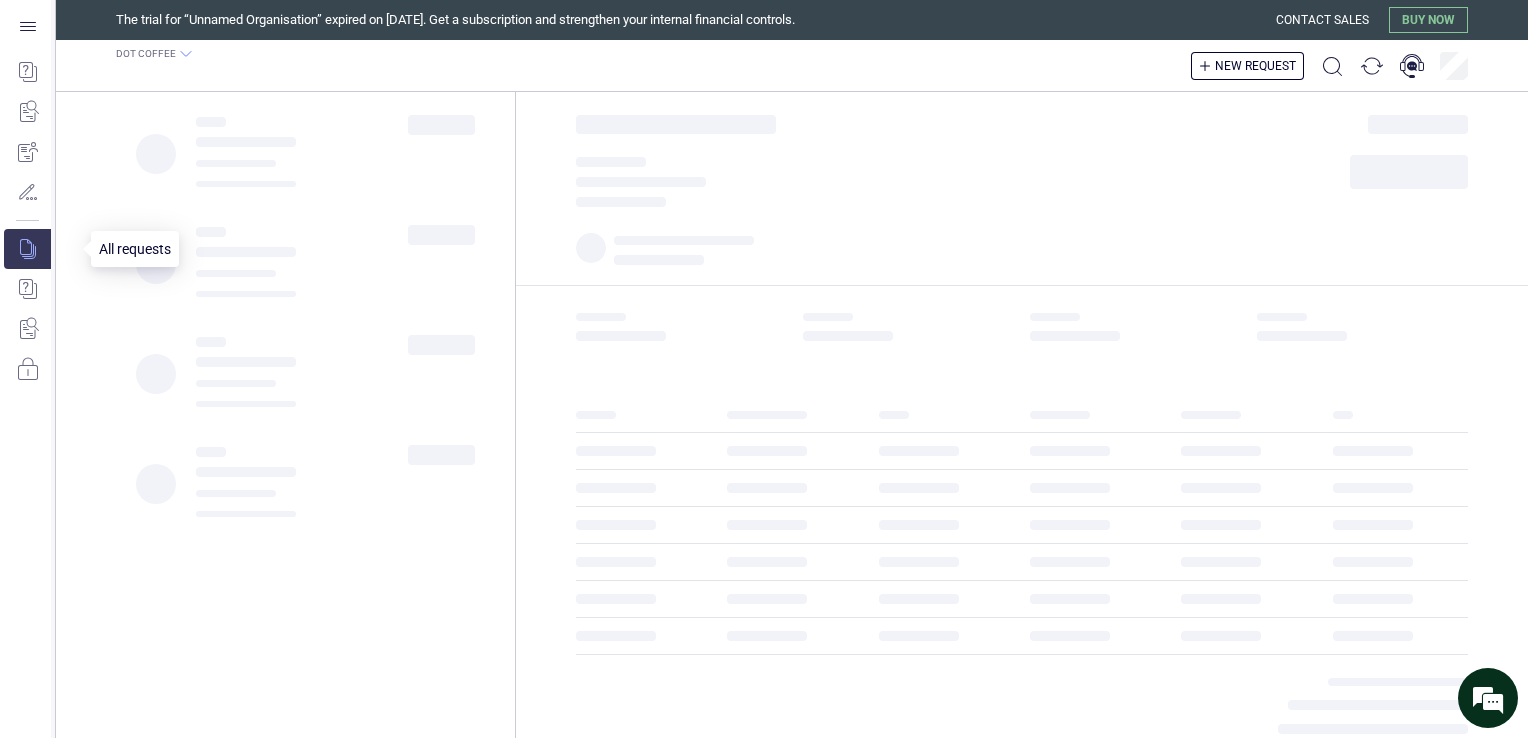 scroll, scrollTop: 0, scrollLeft: 0, axis: both 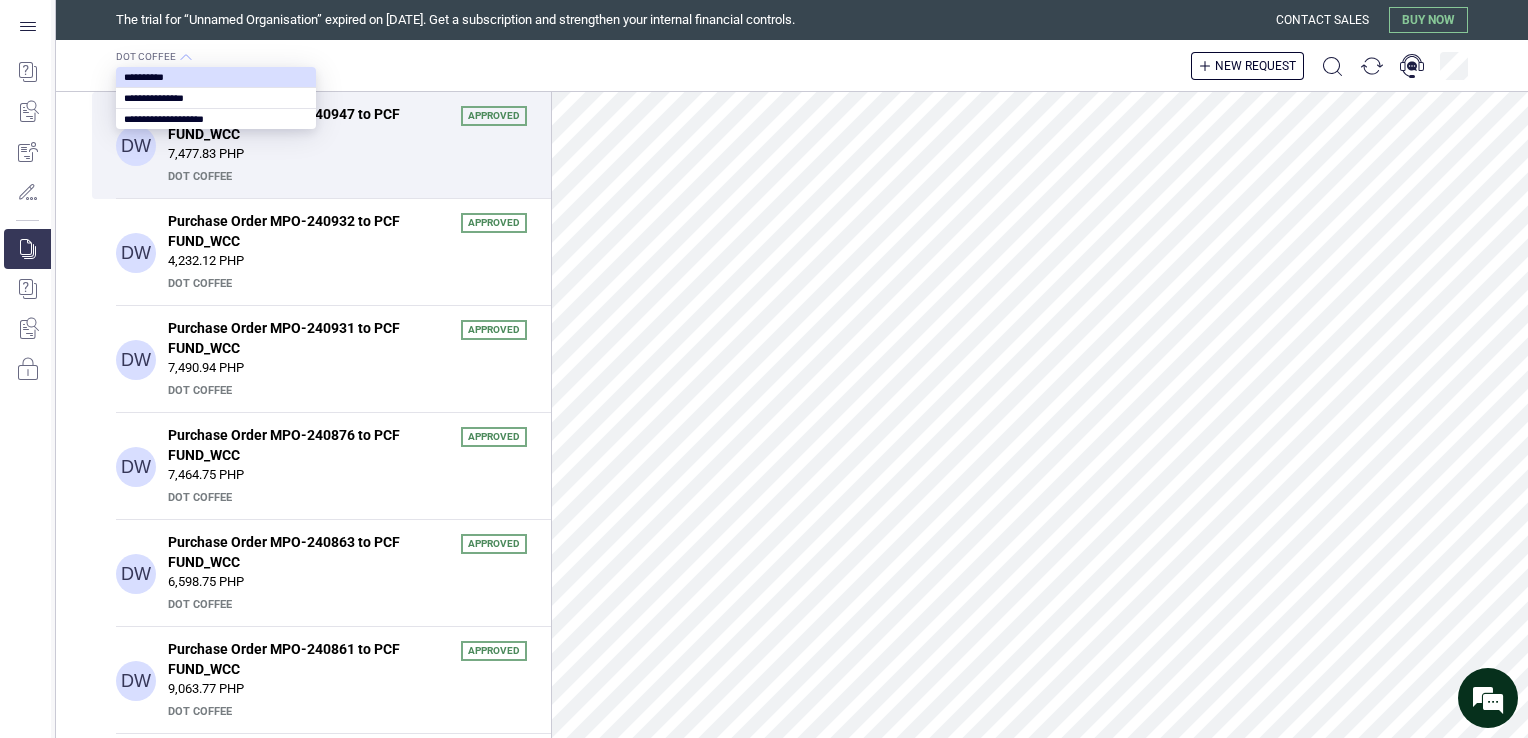 click 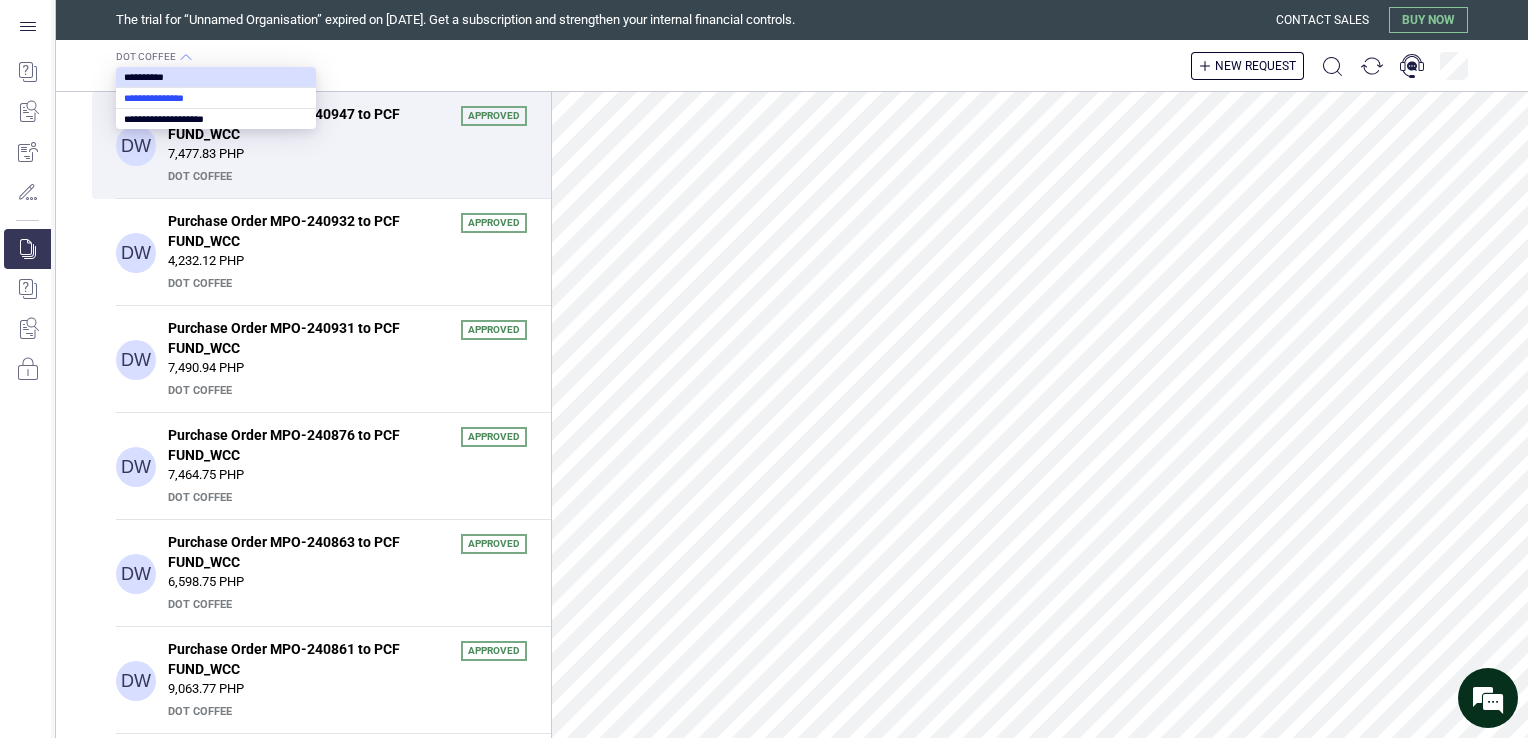 click at bounding box center (216, 98) 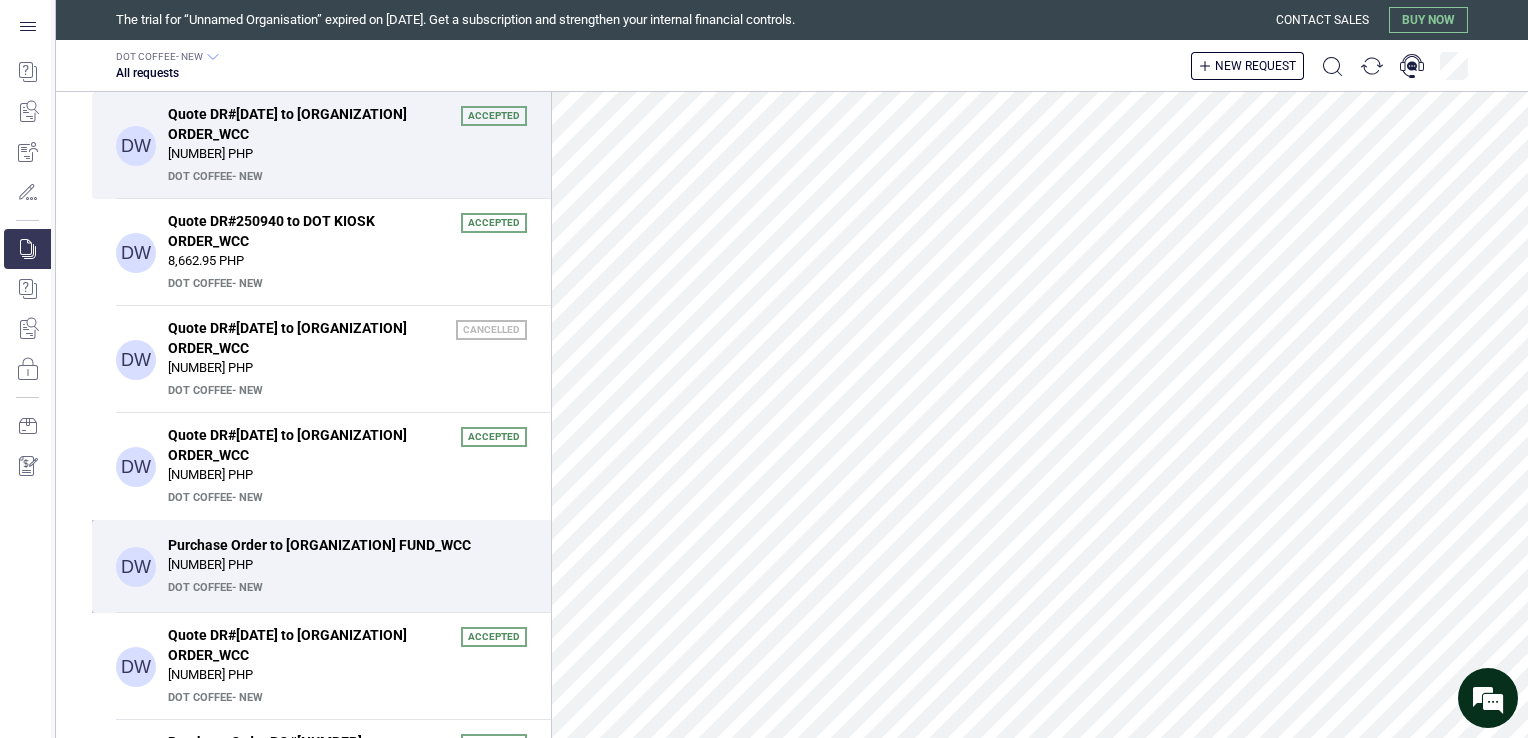 click on "DOT COFFEE- NEW" at bounding box center [345, 588] 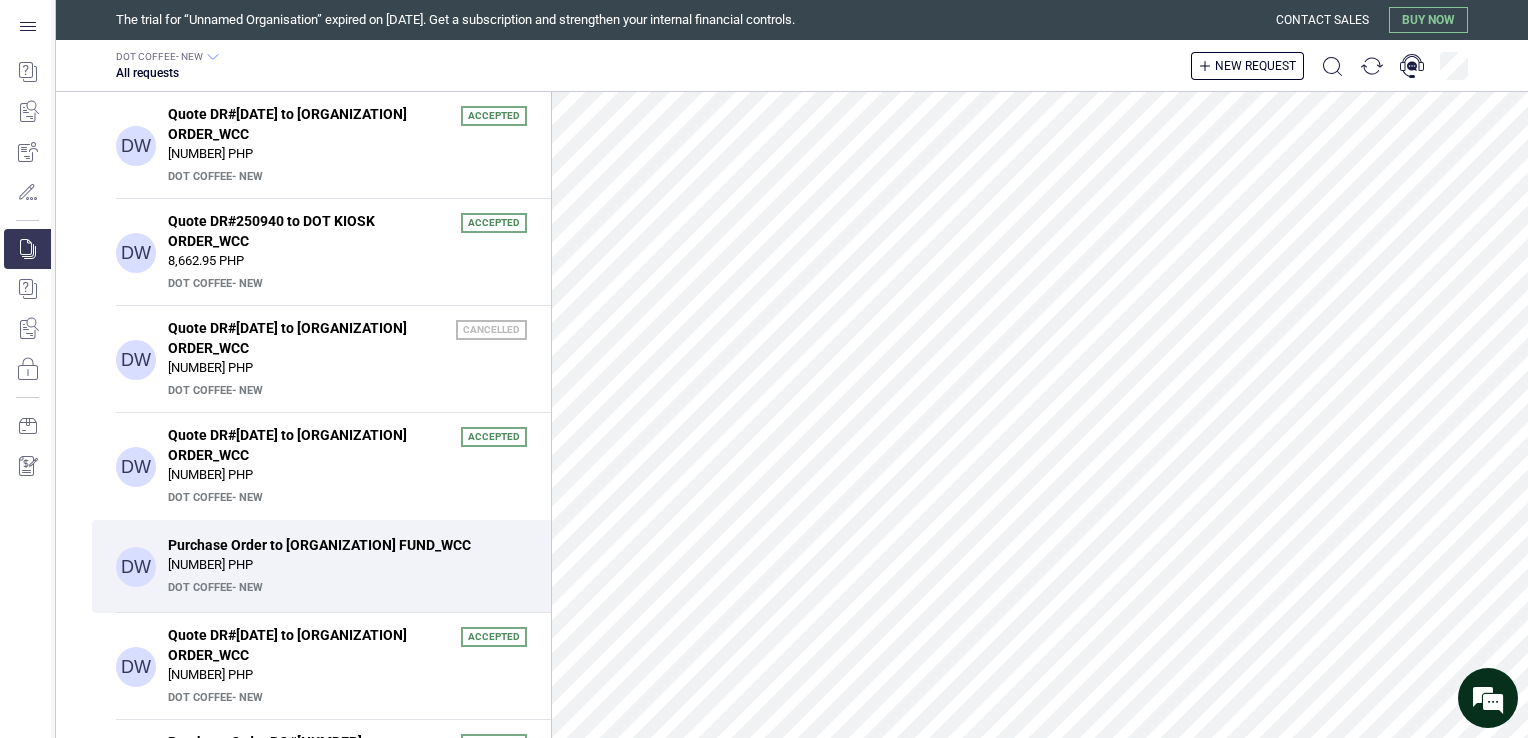 scroll, scrollTop: 0, scrollLeft: 0, axis: both 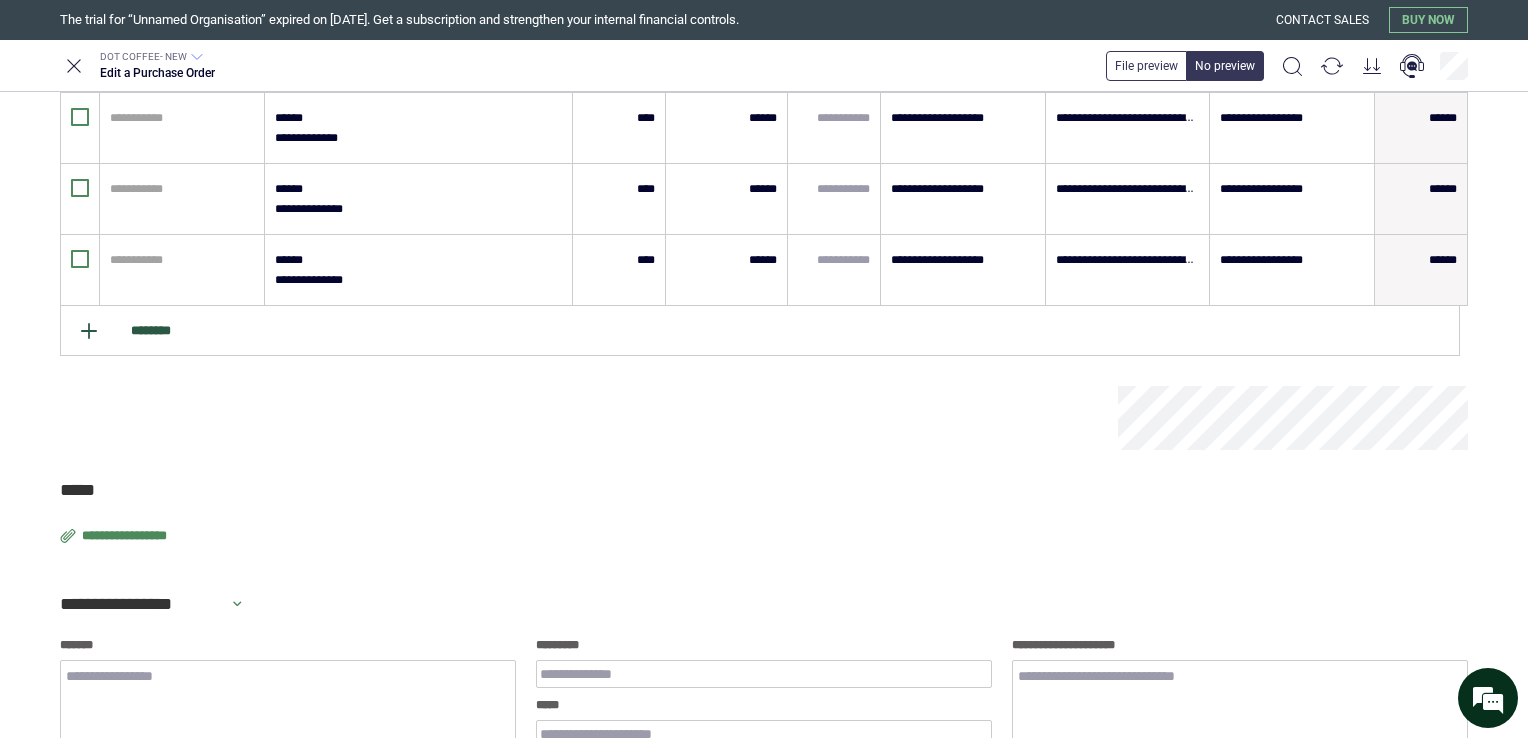 click on "********" at bounding box center [760, 331] 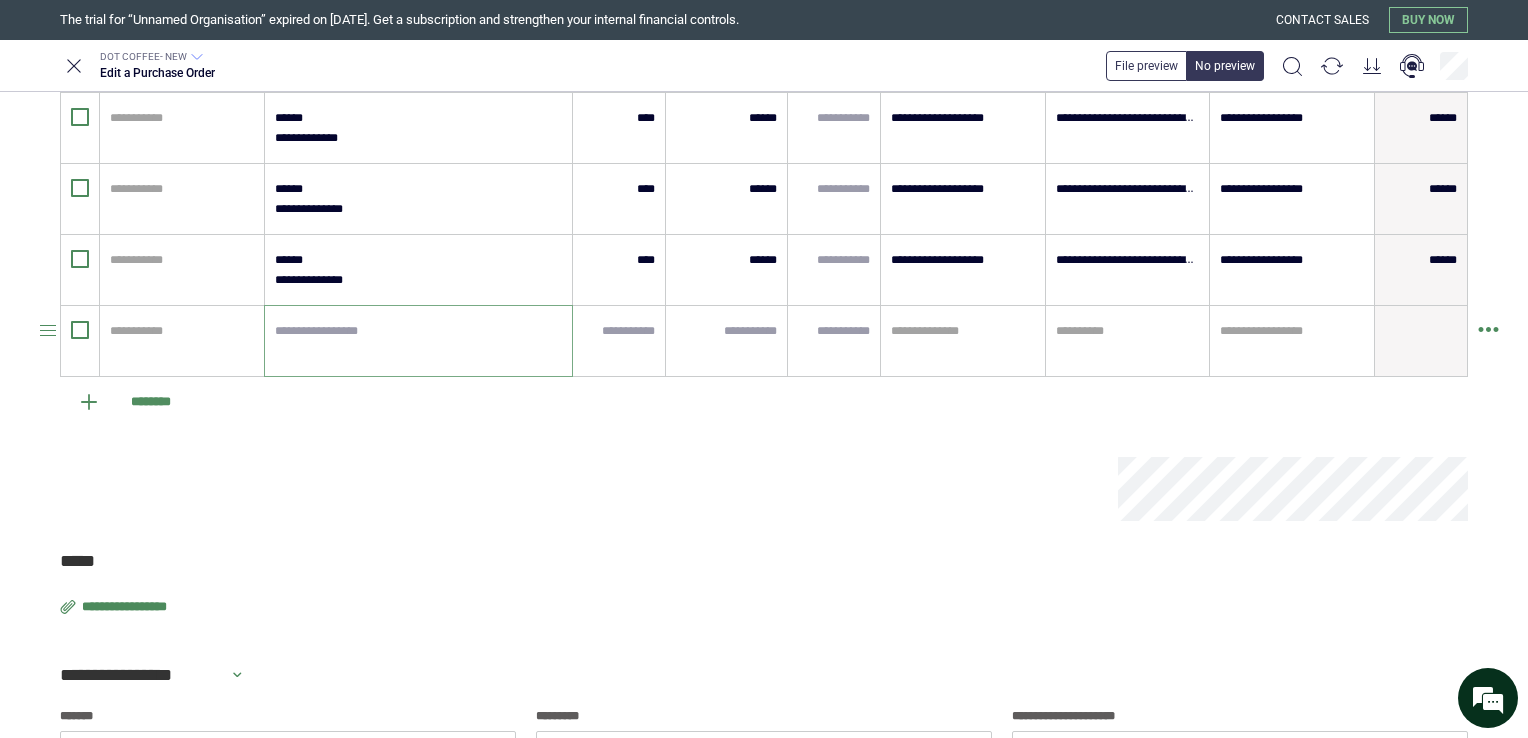 click at bounding box center (419, 341) 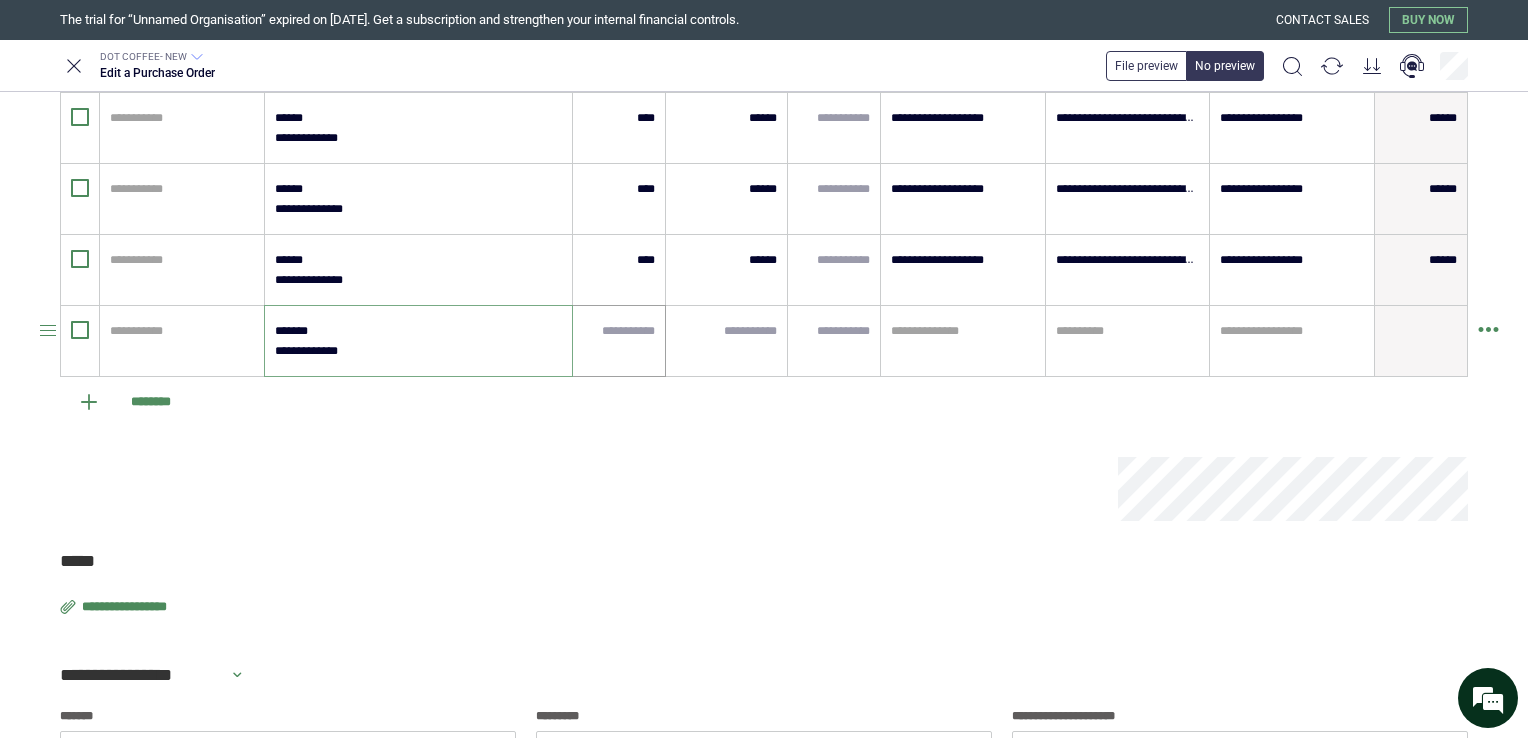 type on "**********" 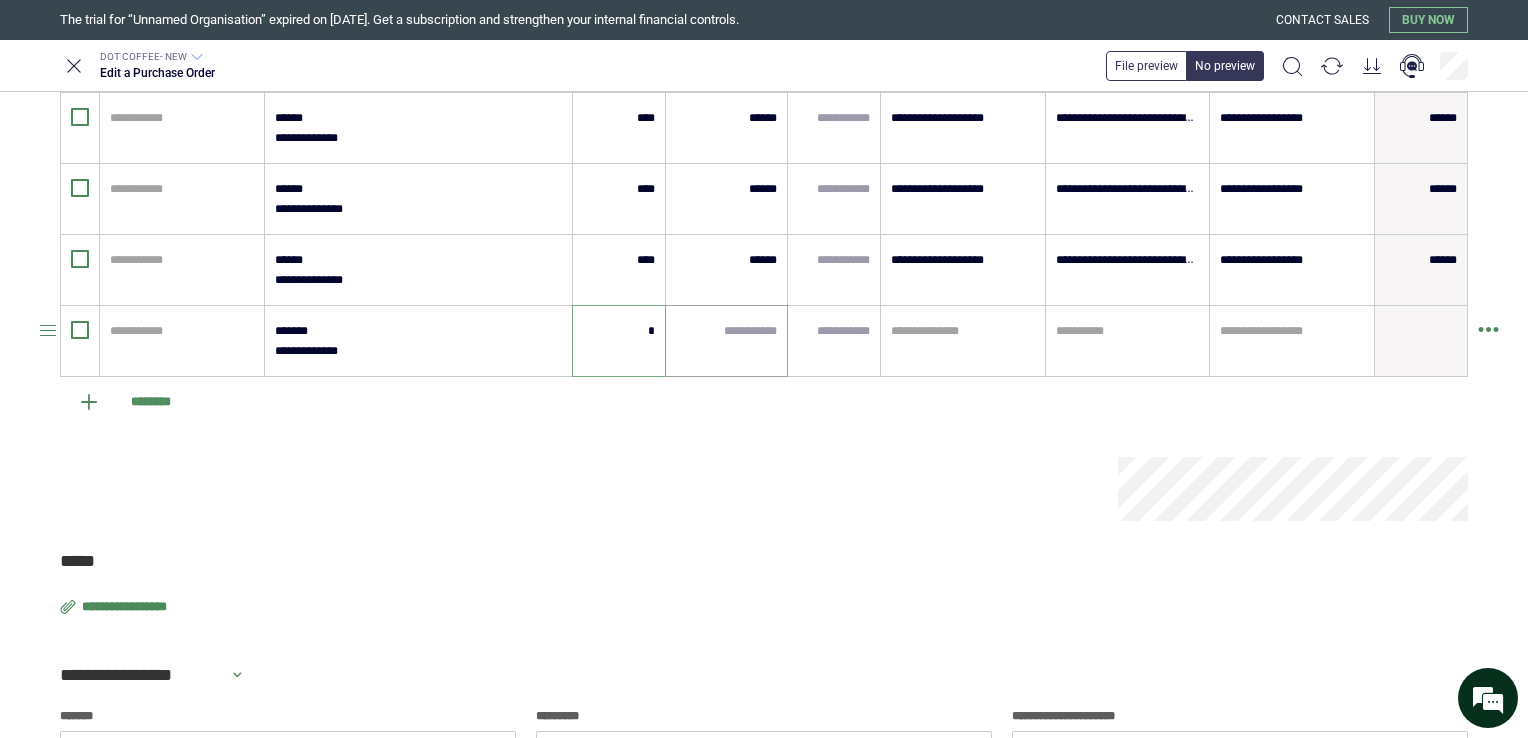 type on "*" 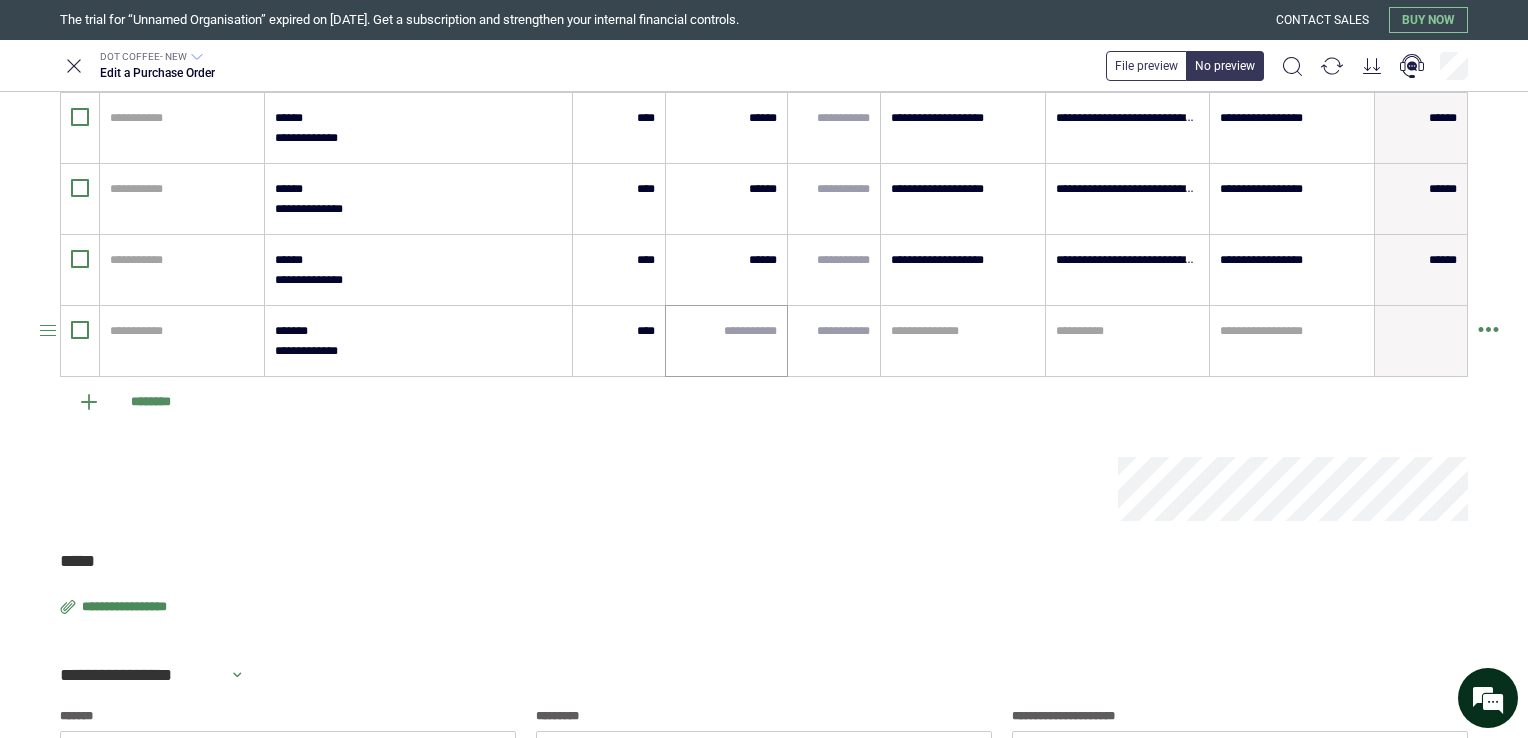 click at bounding box center [726, 341] 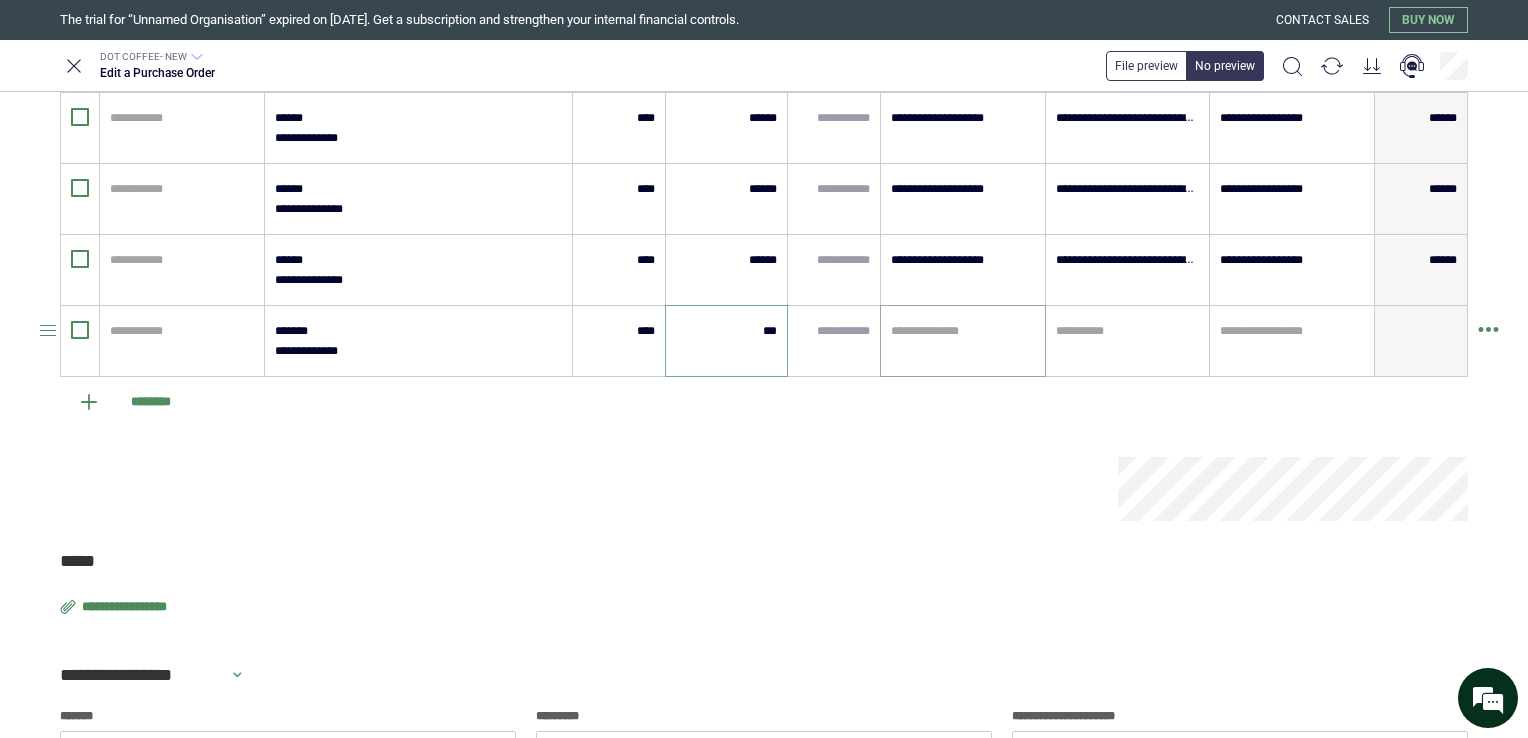 type on "***" 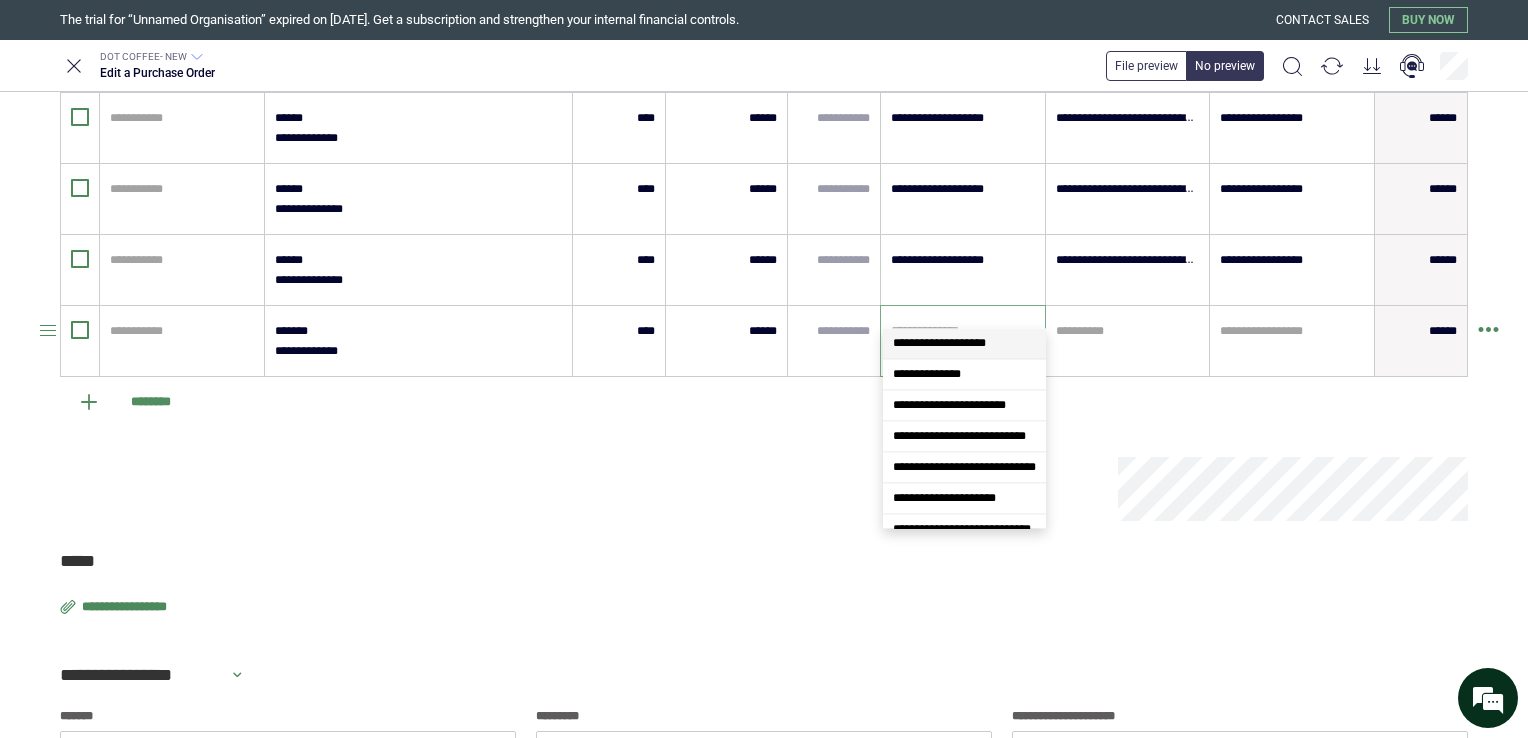click at bounding box center [963, 331] 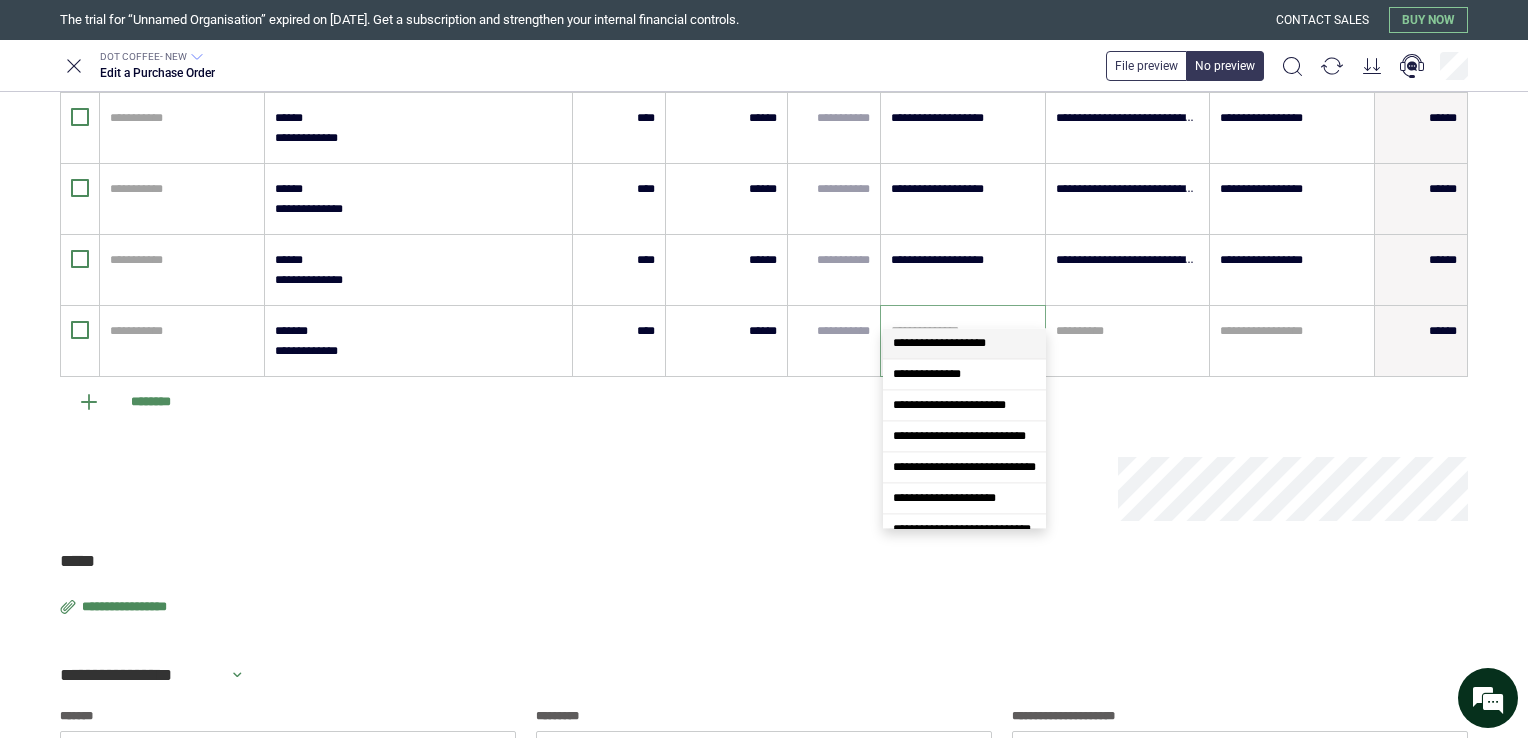 click on "**********" at bounding box center (939, 343) 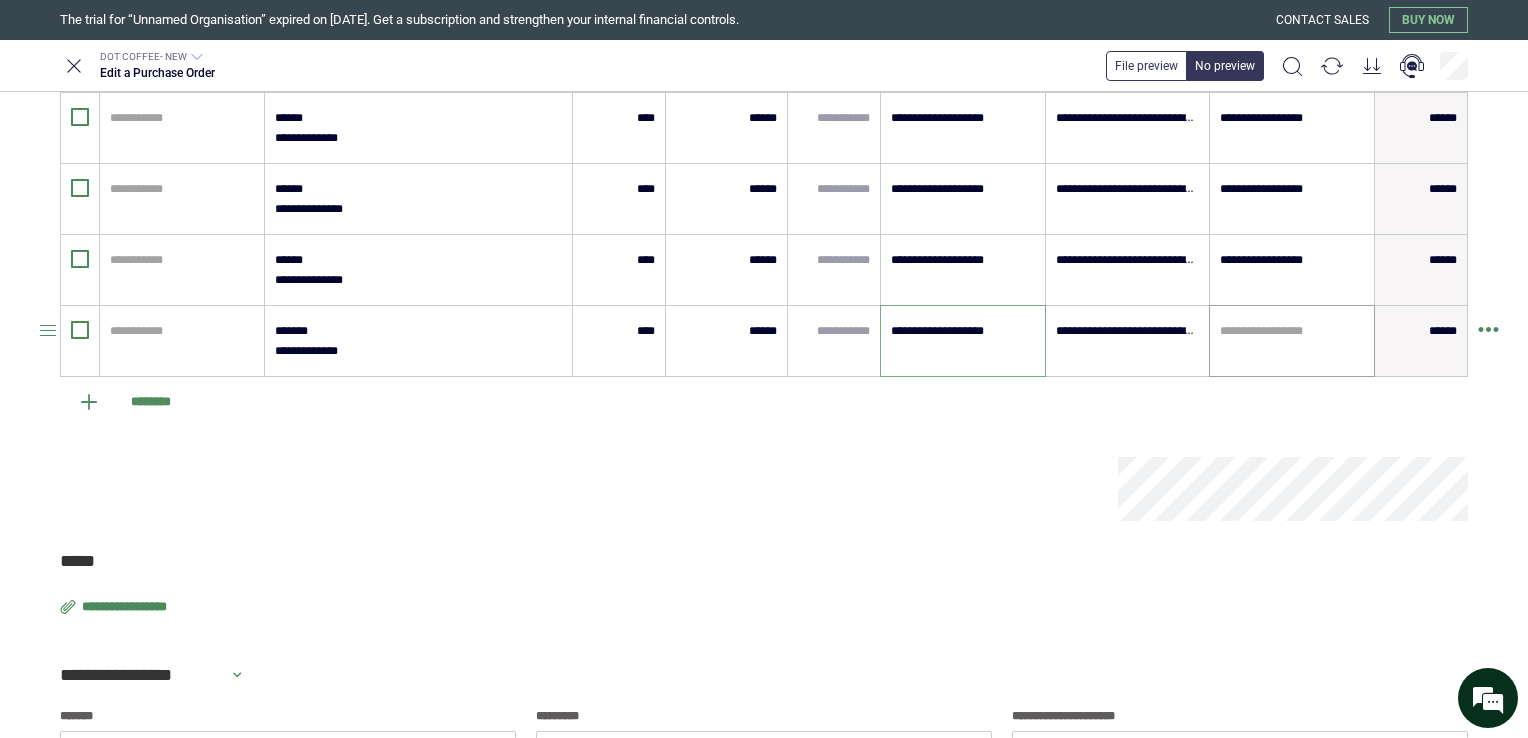 type on "**********" 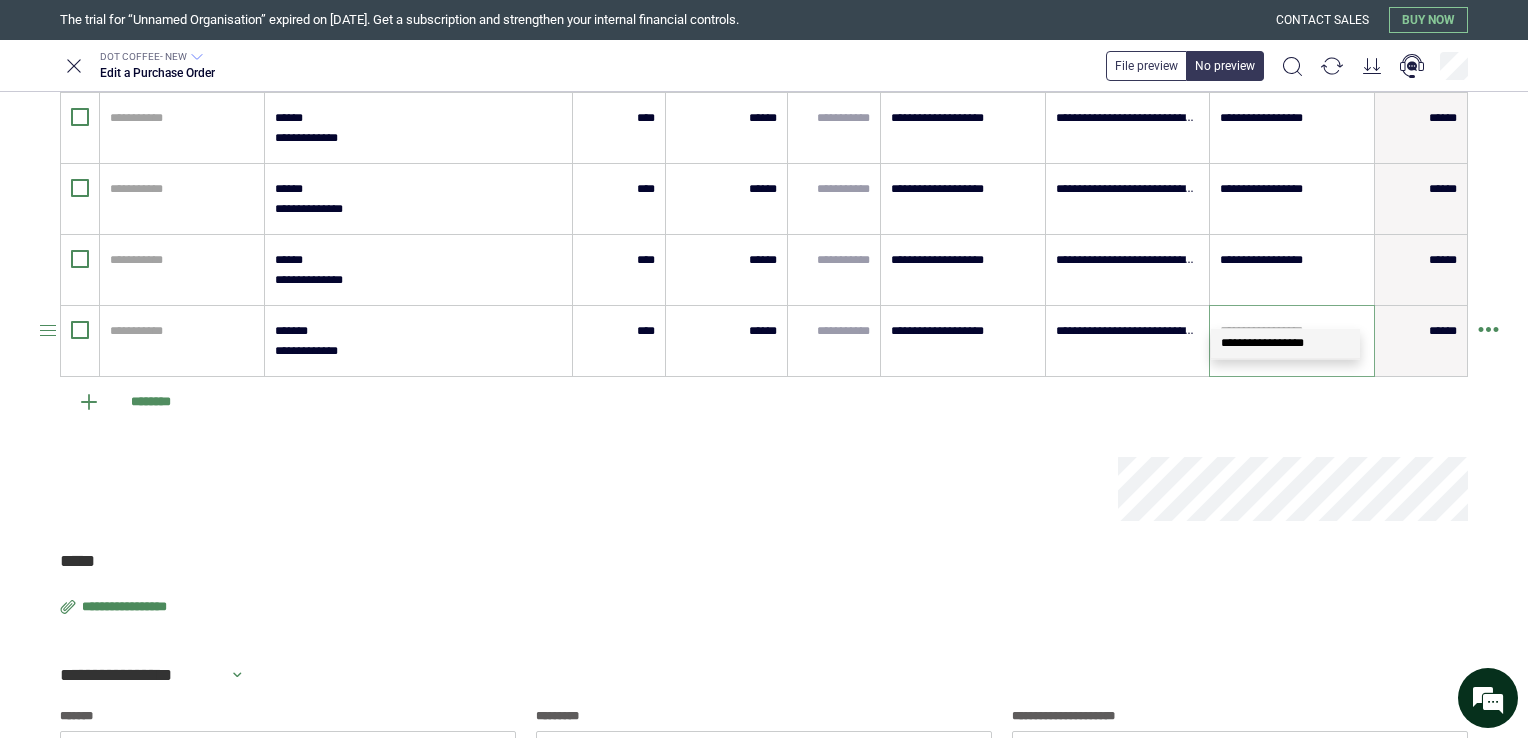 click at bounding box center (1292, 331) 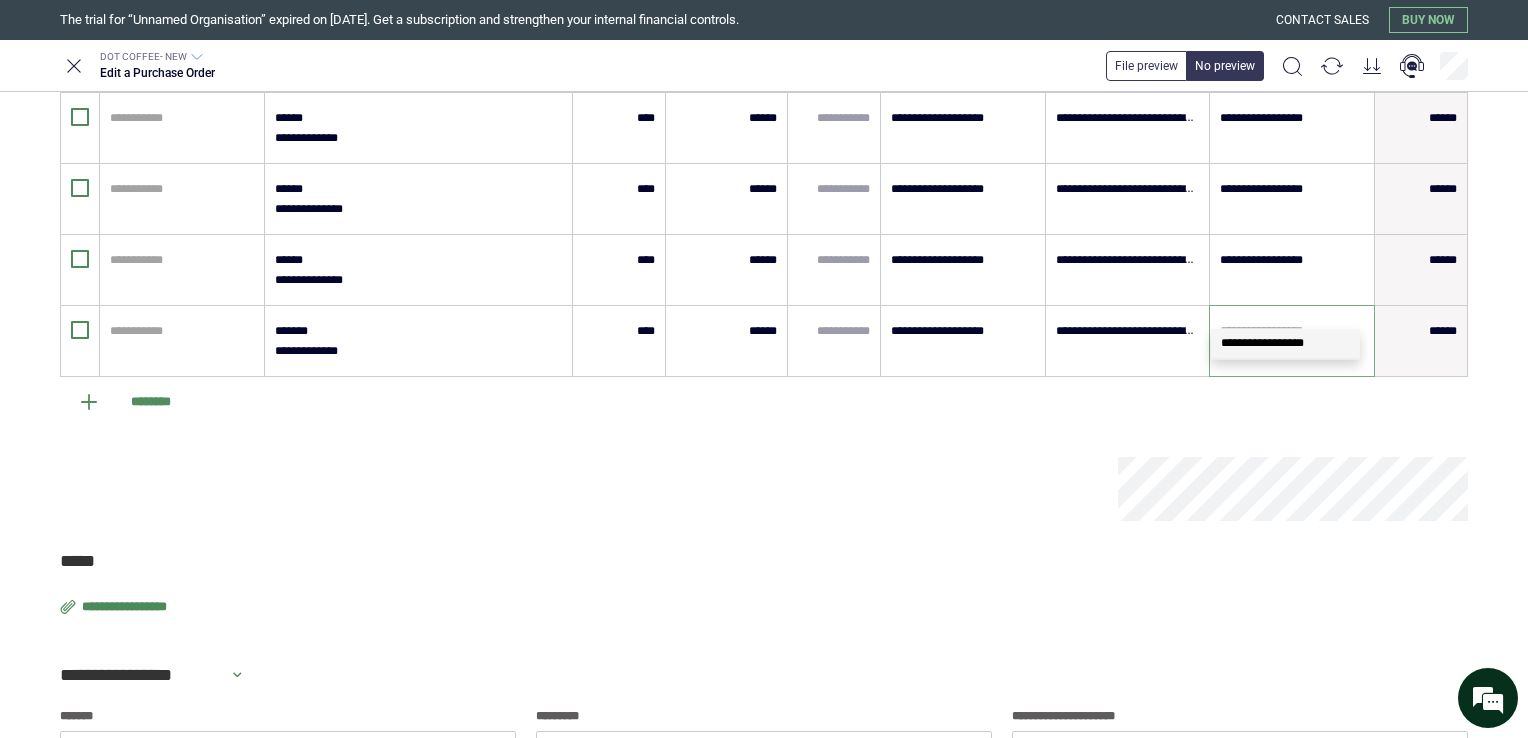 click on "**********" at bounding box center [1285, 343] 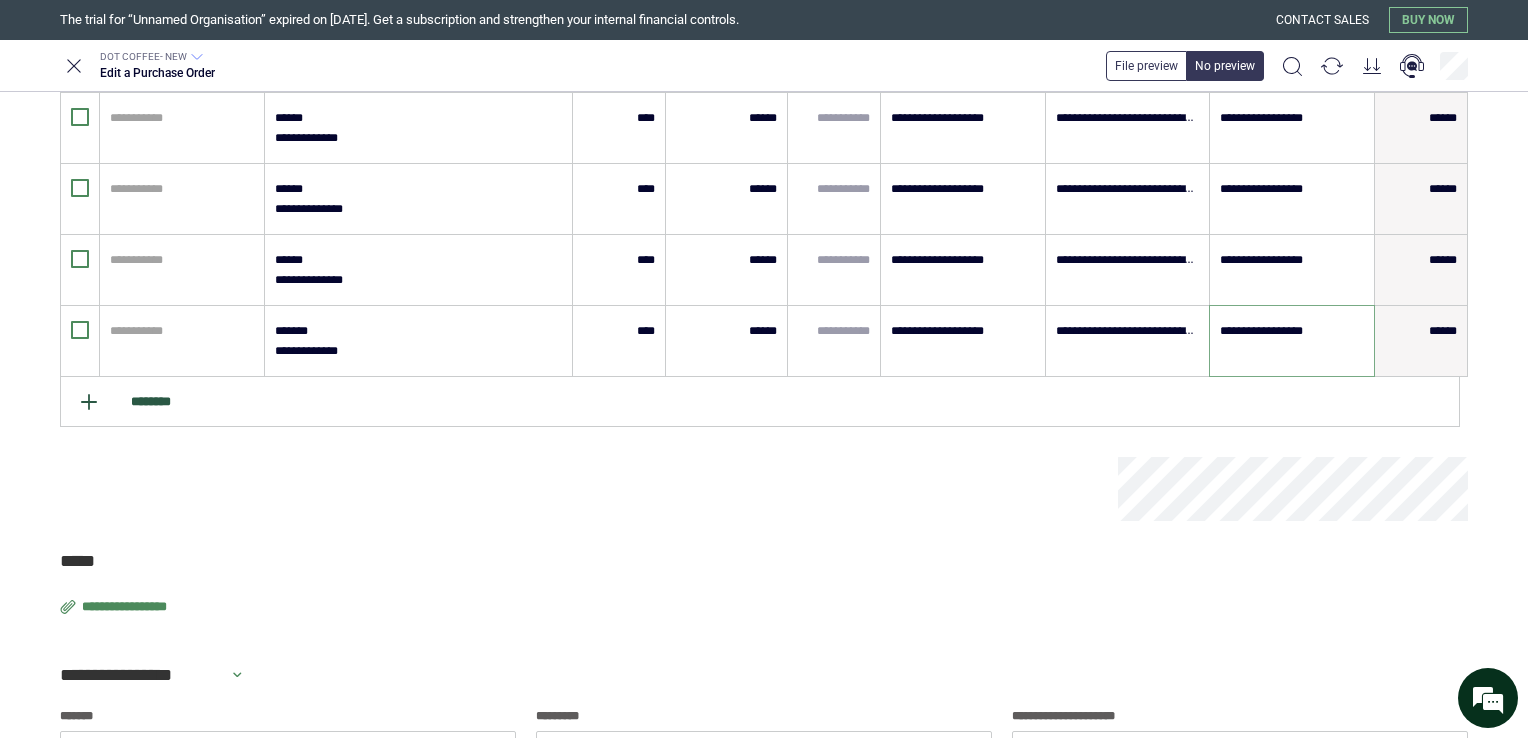 type on "**********" 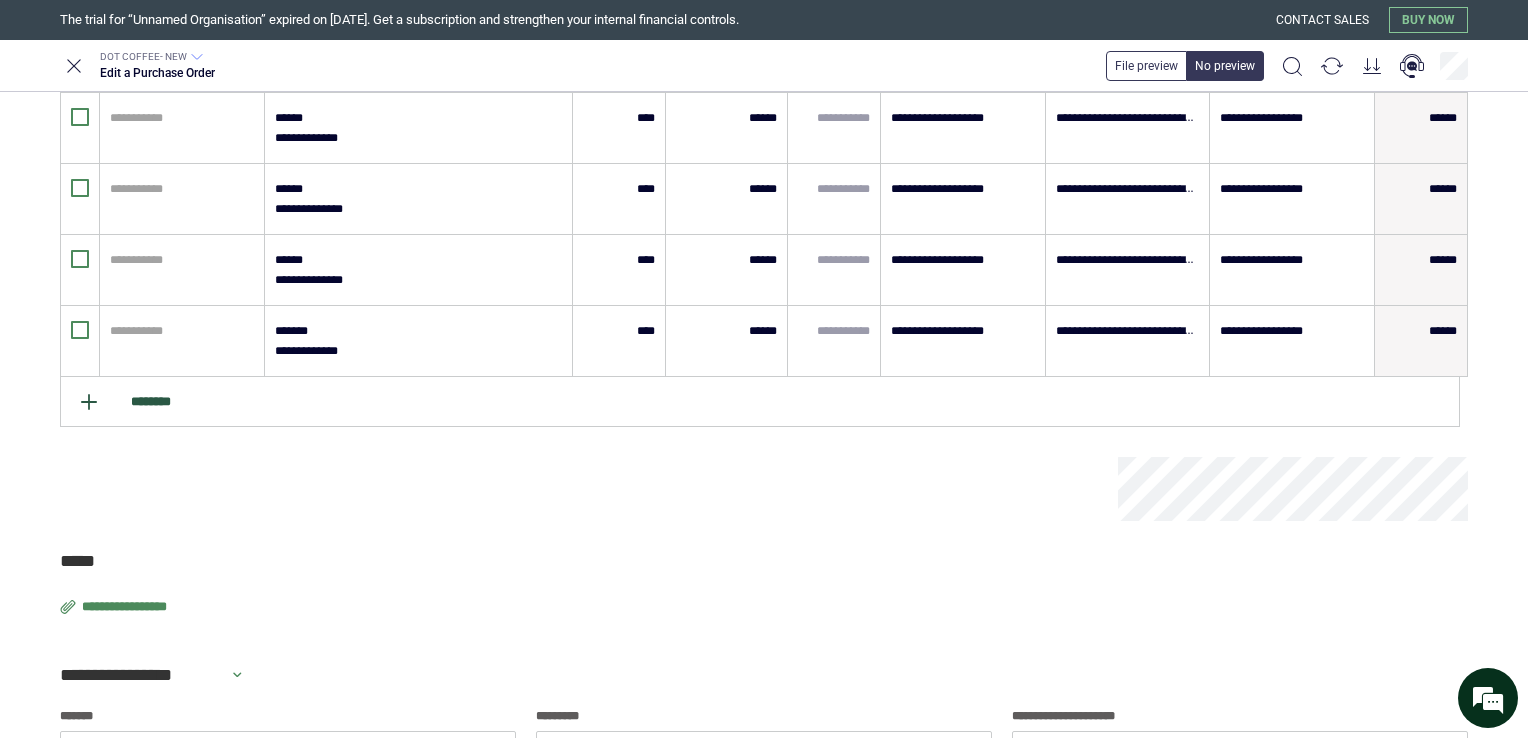 click on "********" at bounding box center (760, 402) 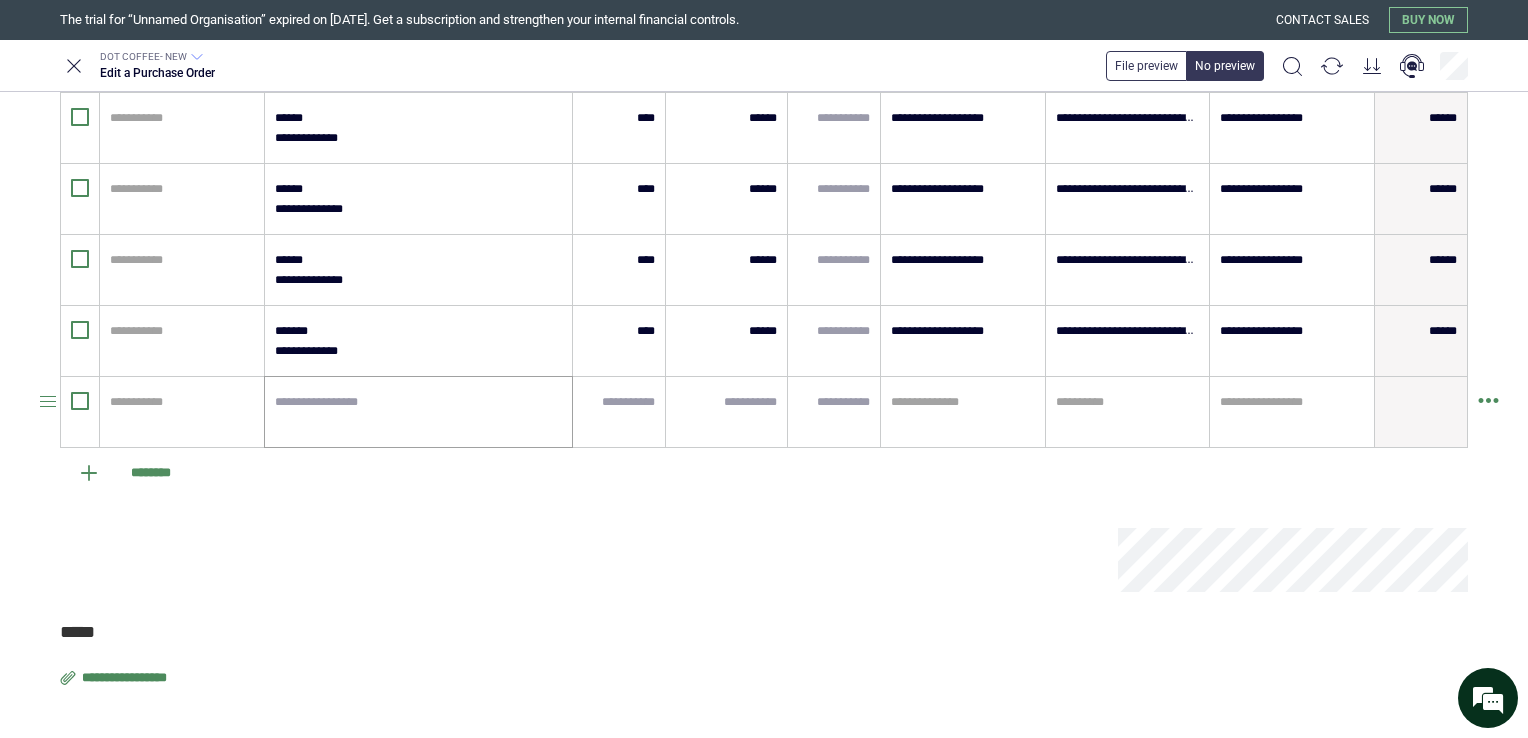 click at bounding box center (419, 412) 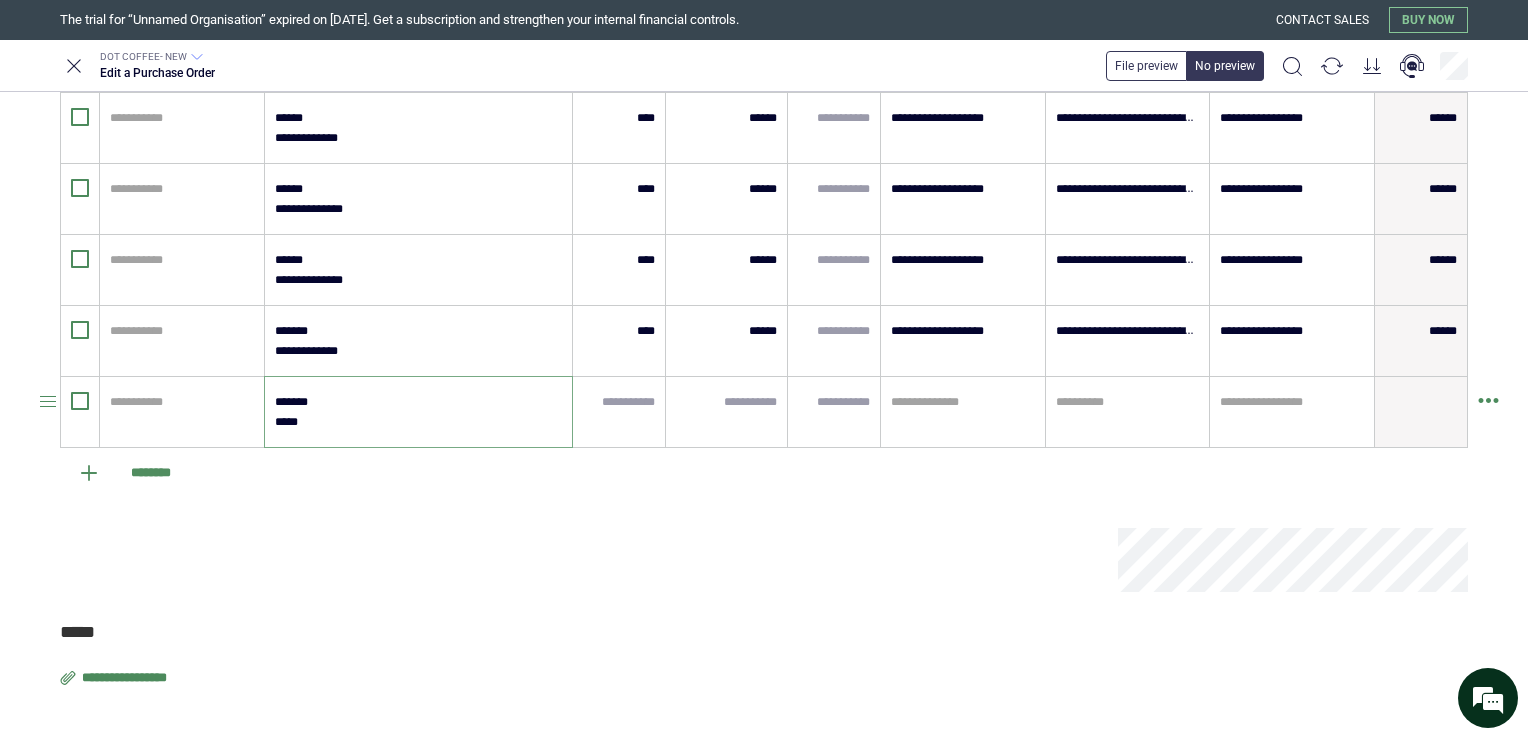 type on "*******
******" 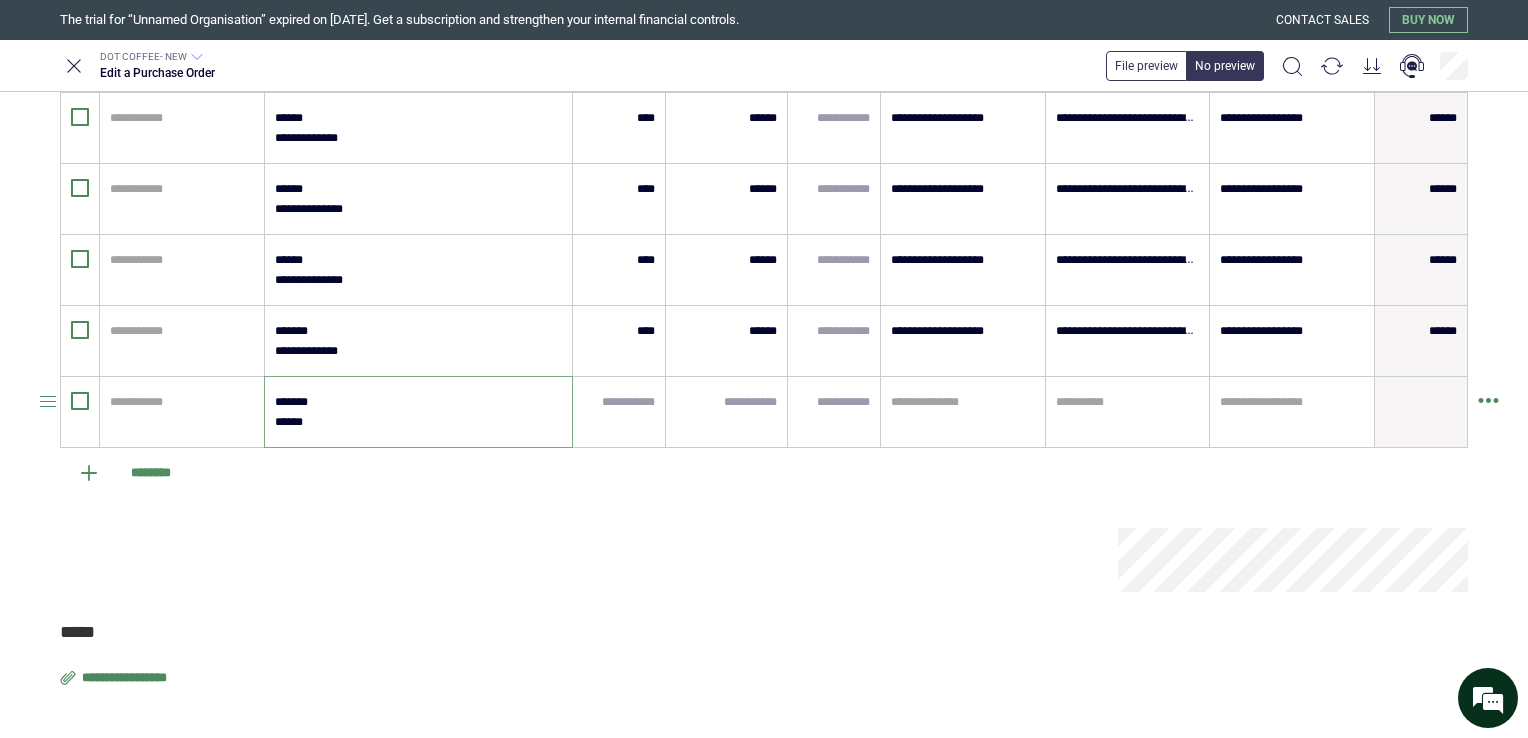 type on "*" 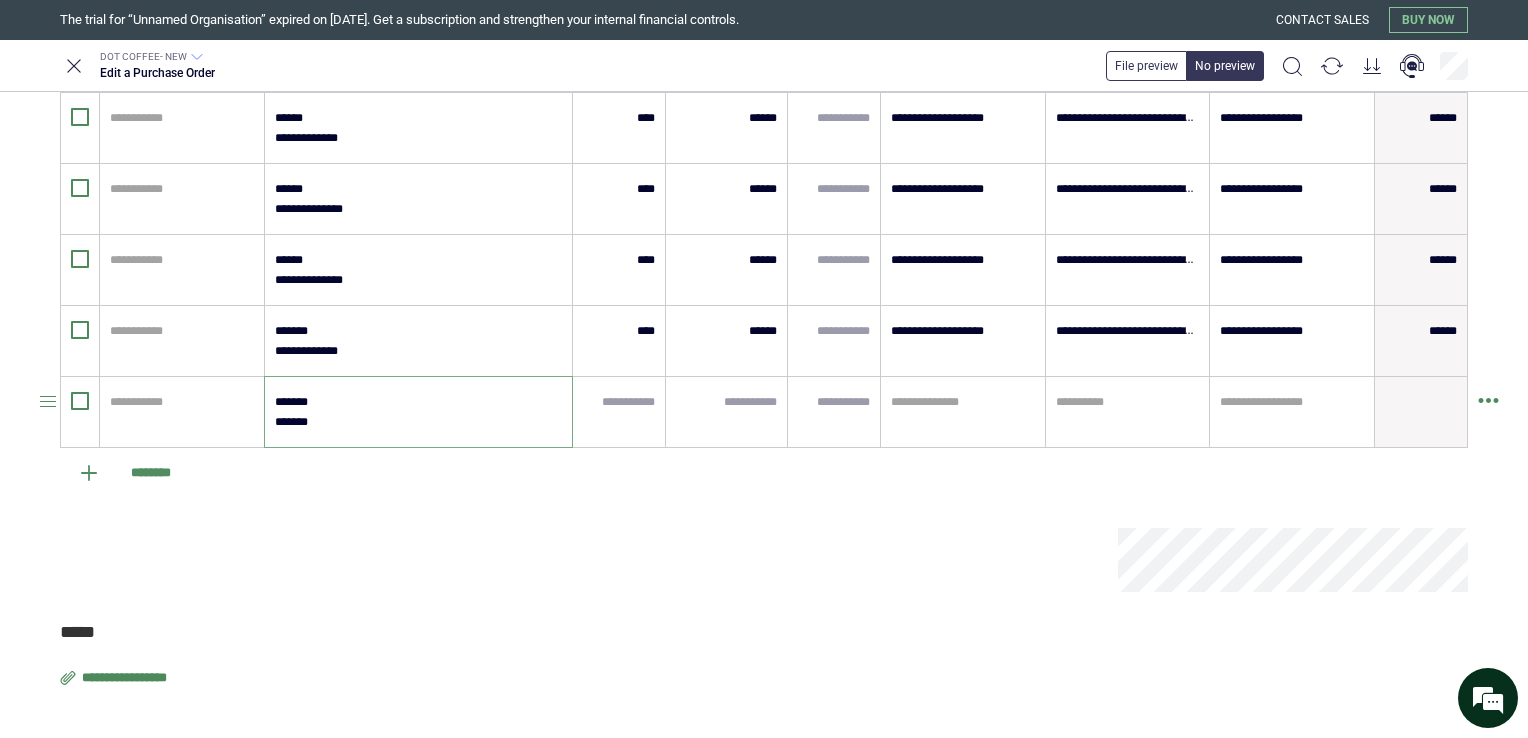 type on "*" 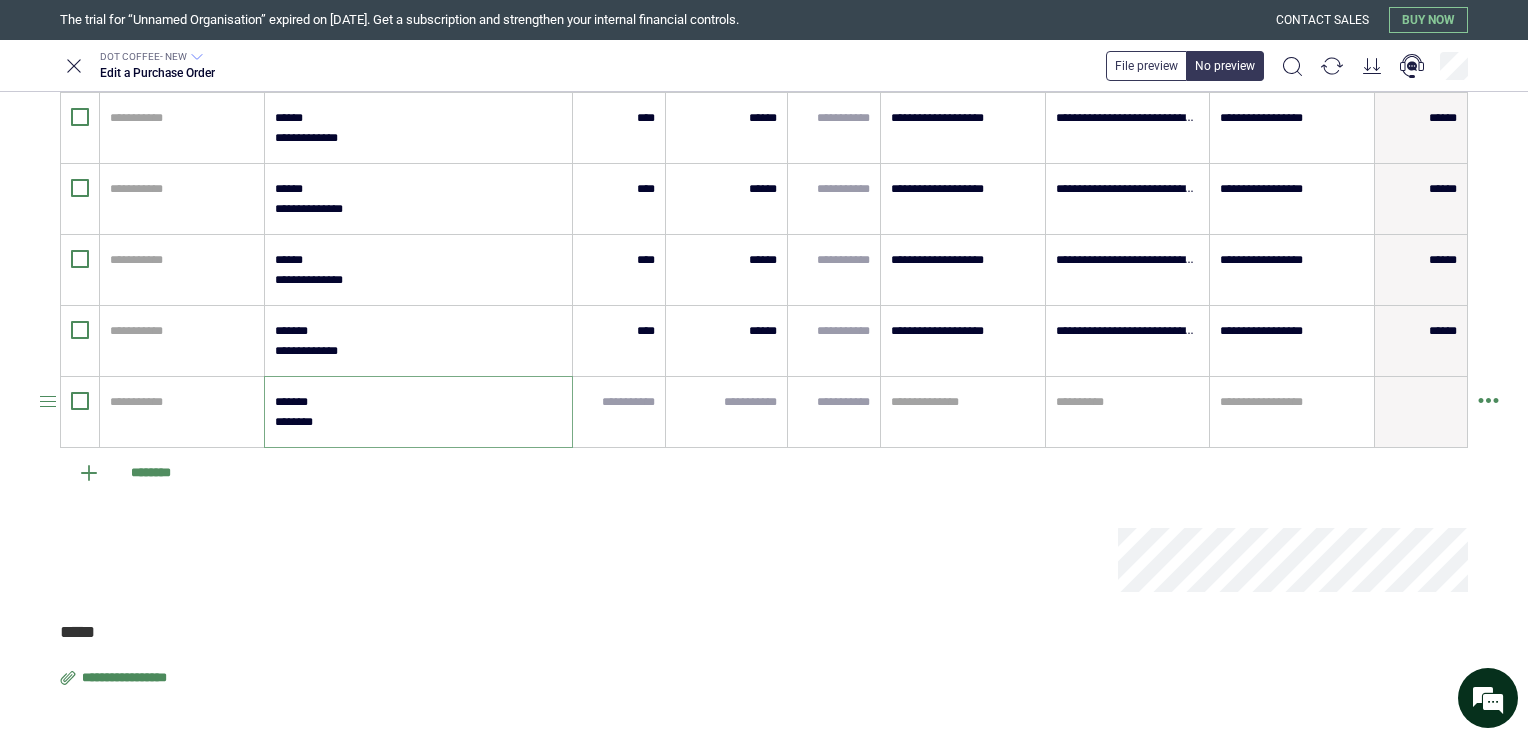 type on "*" 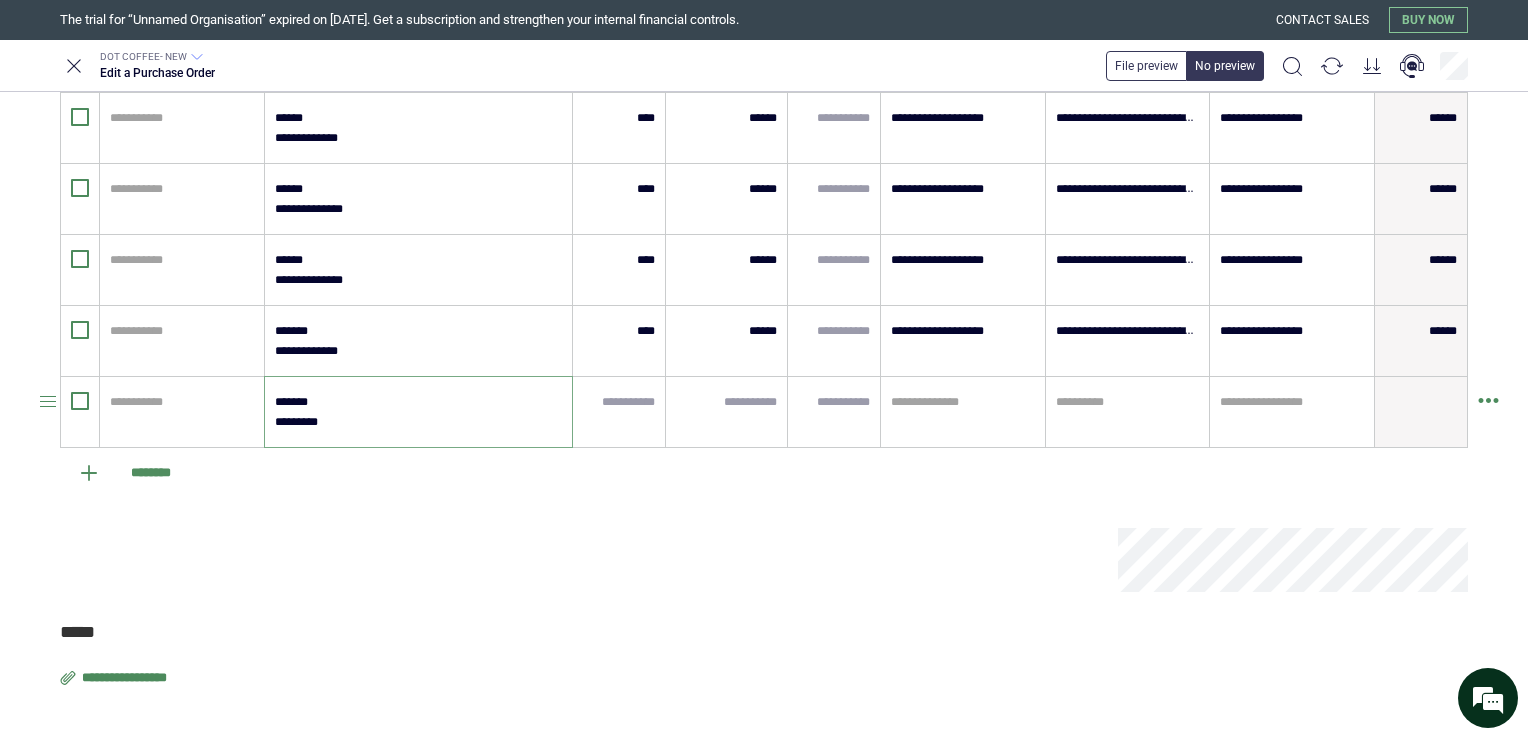 type on "*" 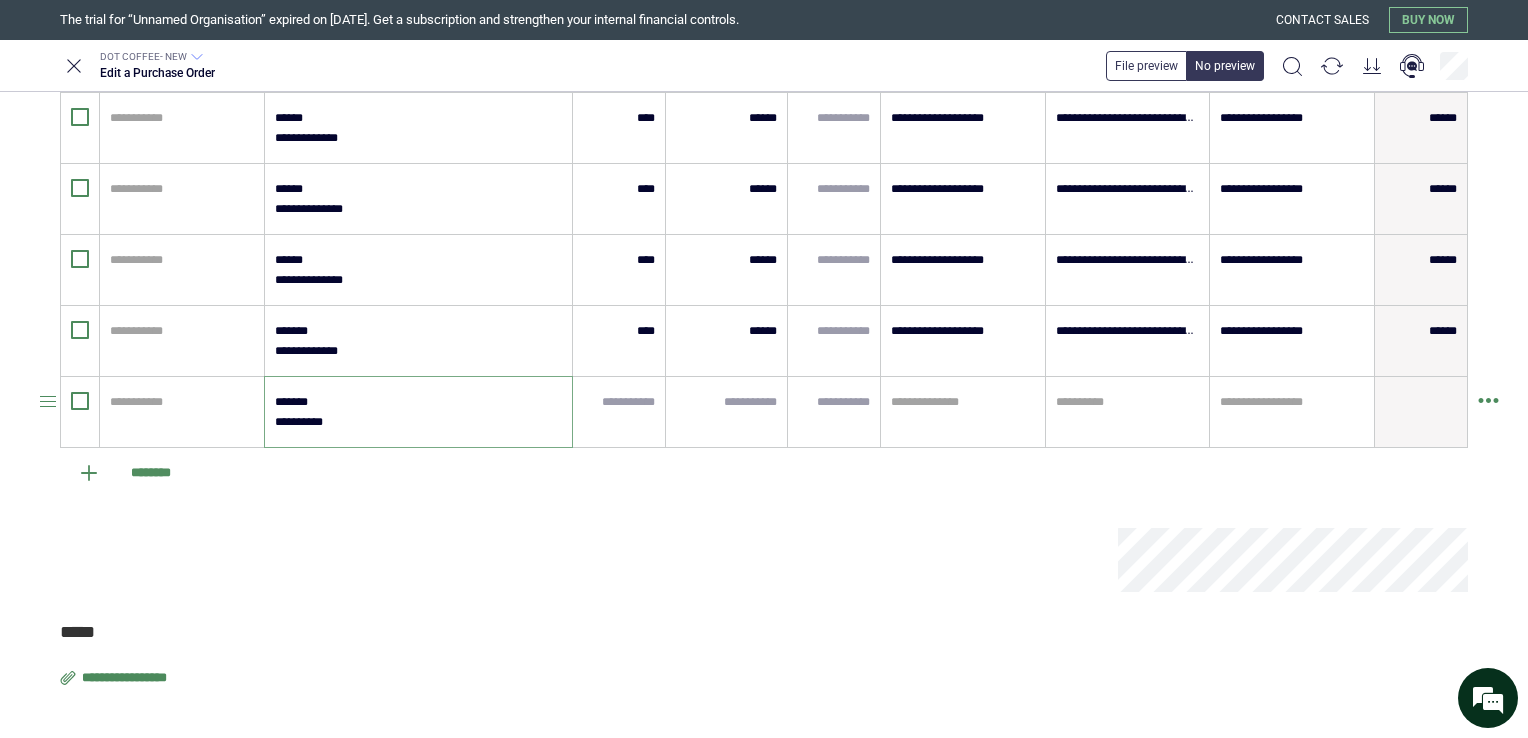 type on "*" 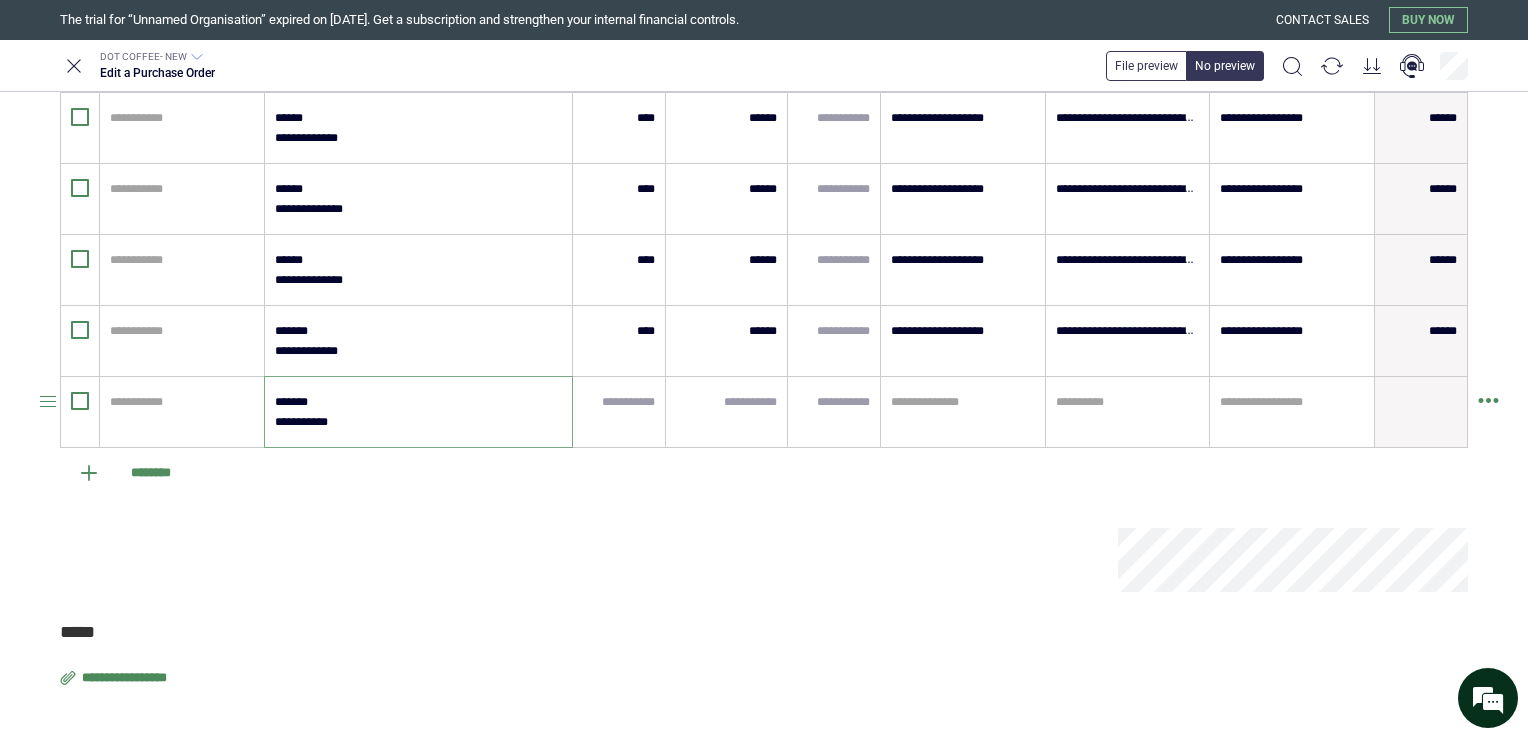 type on "*" 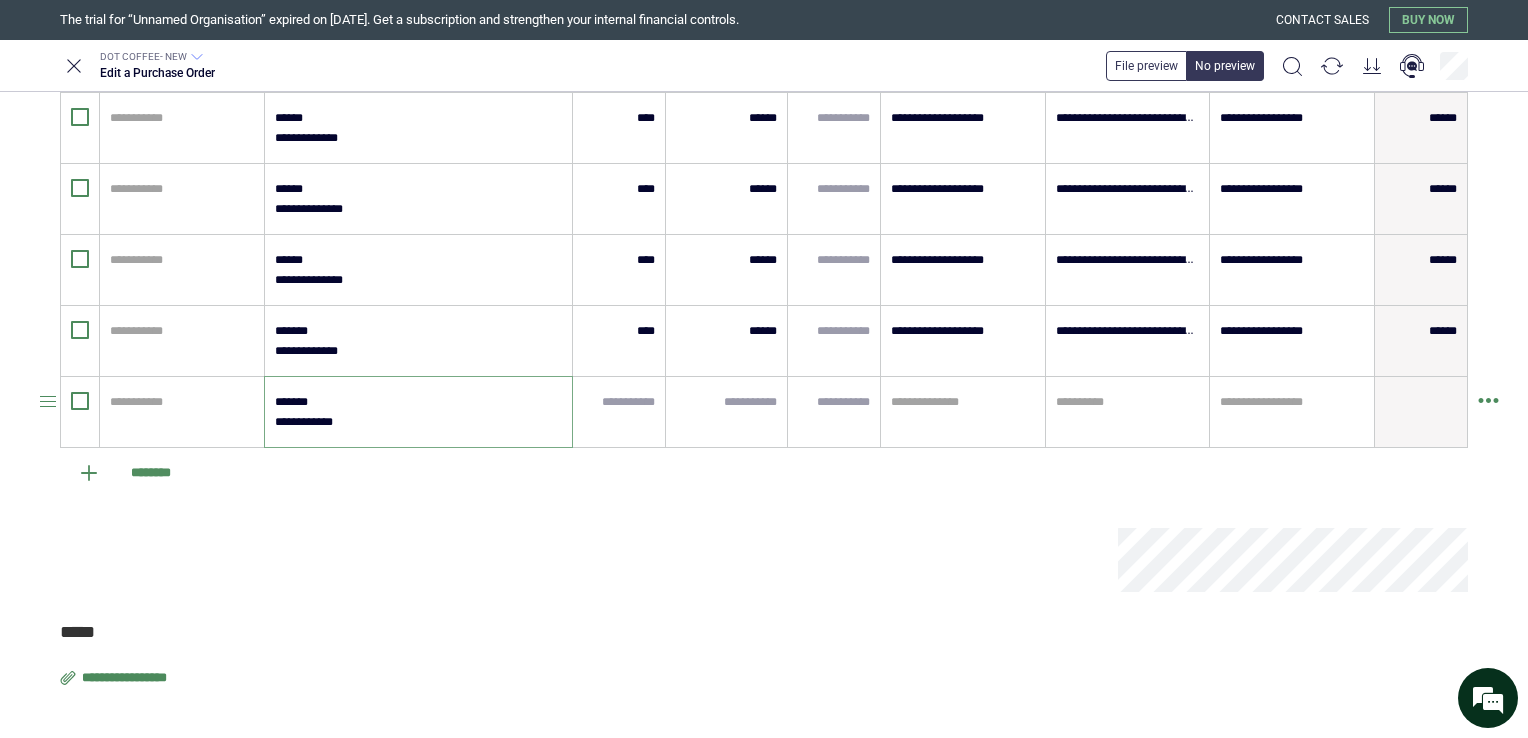 type on "*" 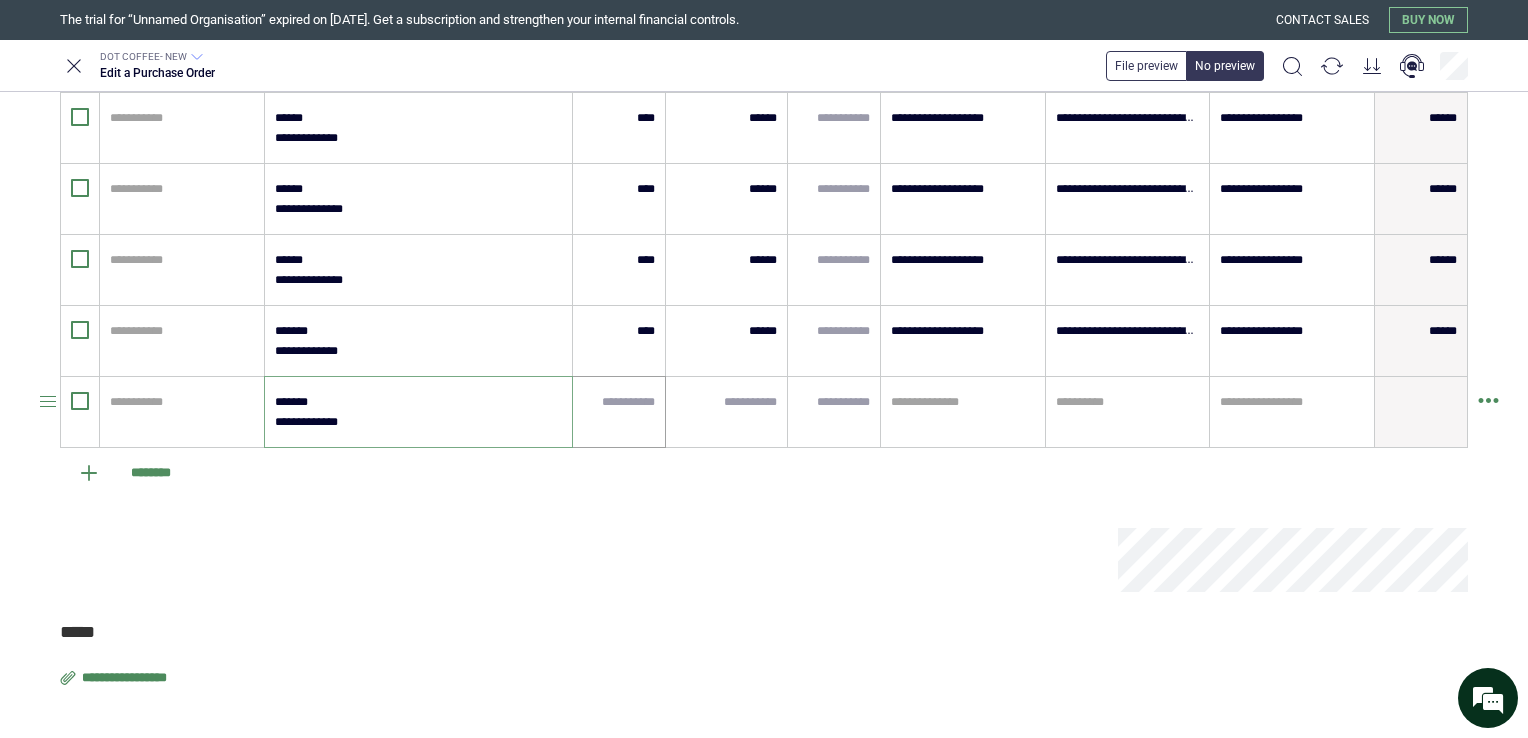 type on "**********" 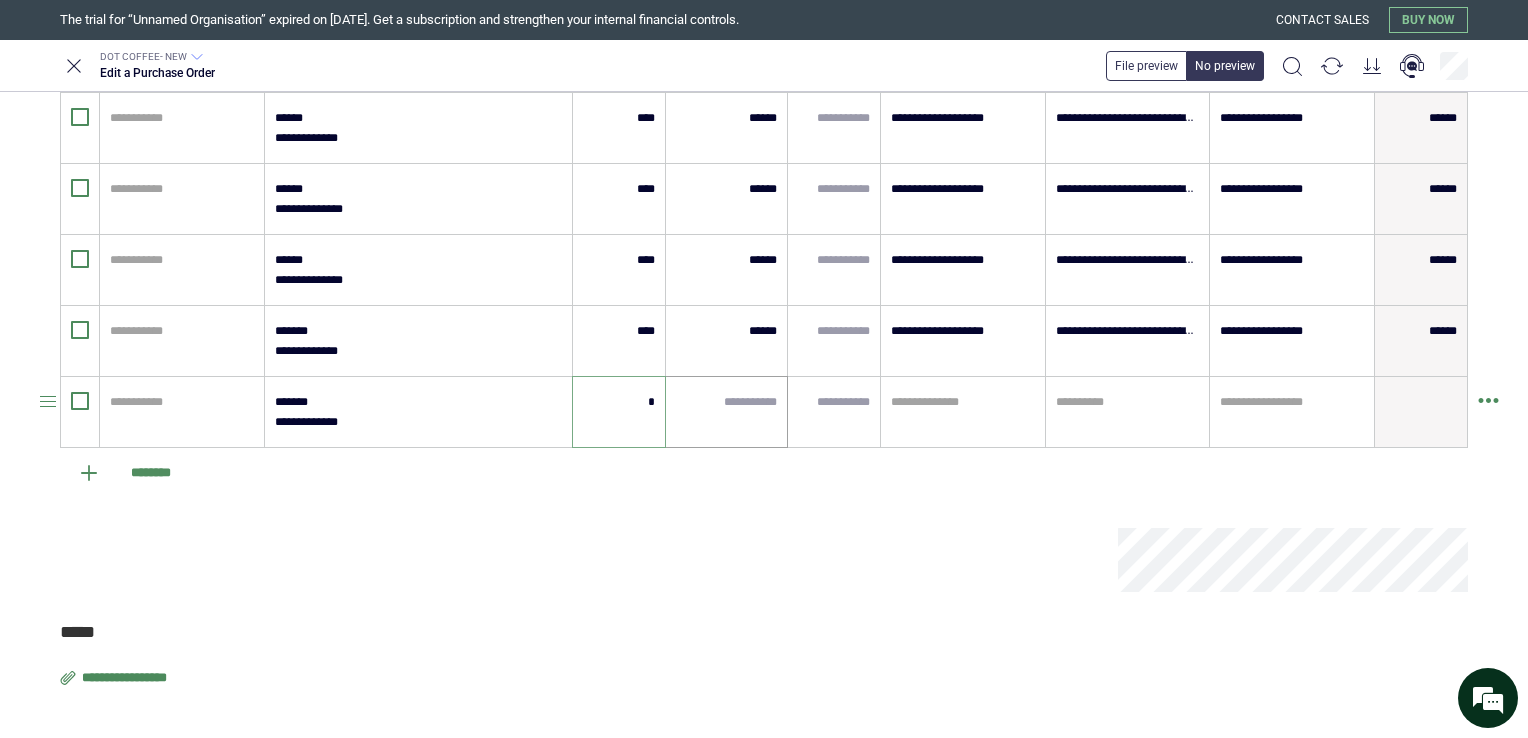 type on "*" 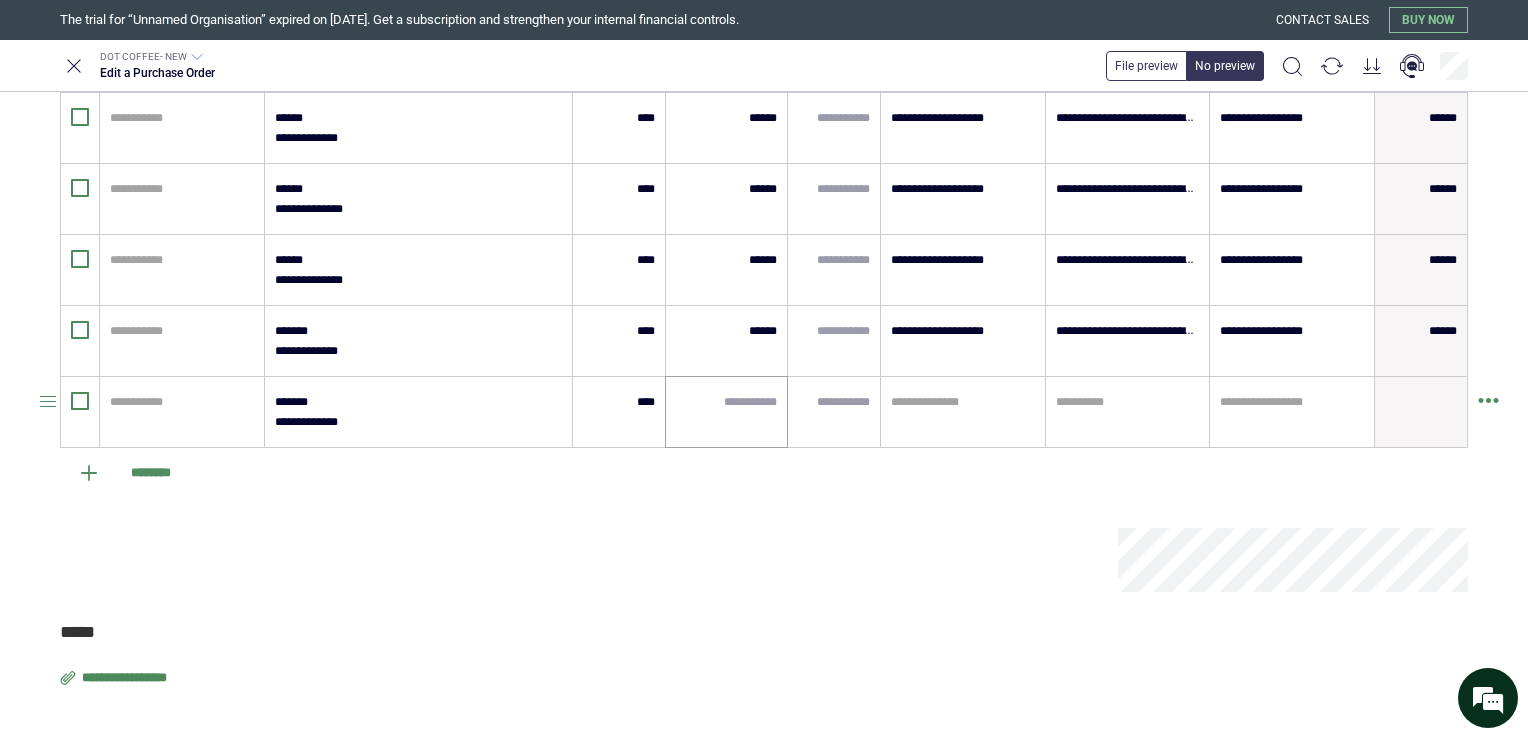 click at bounding box center (726, 412) 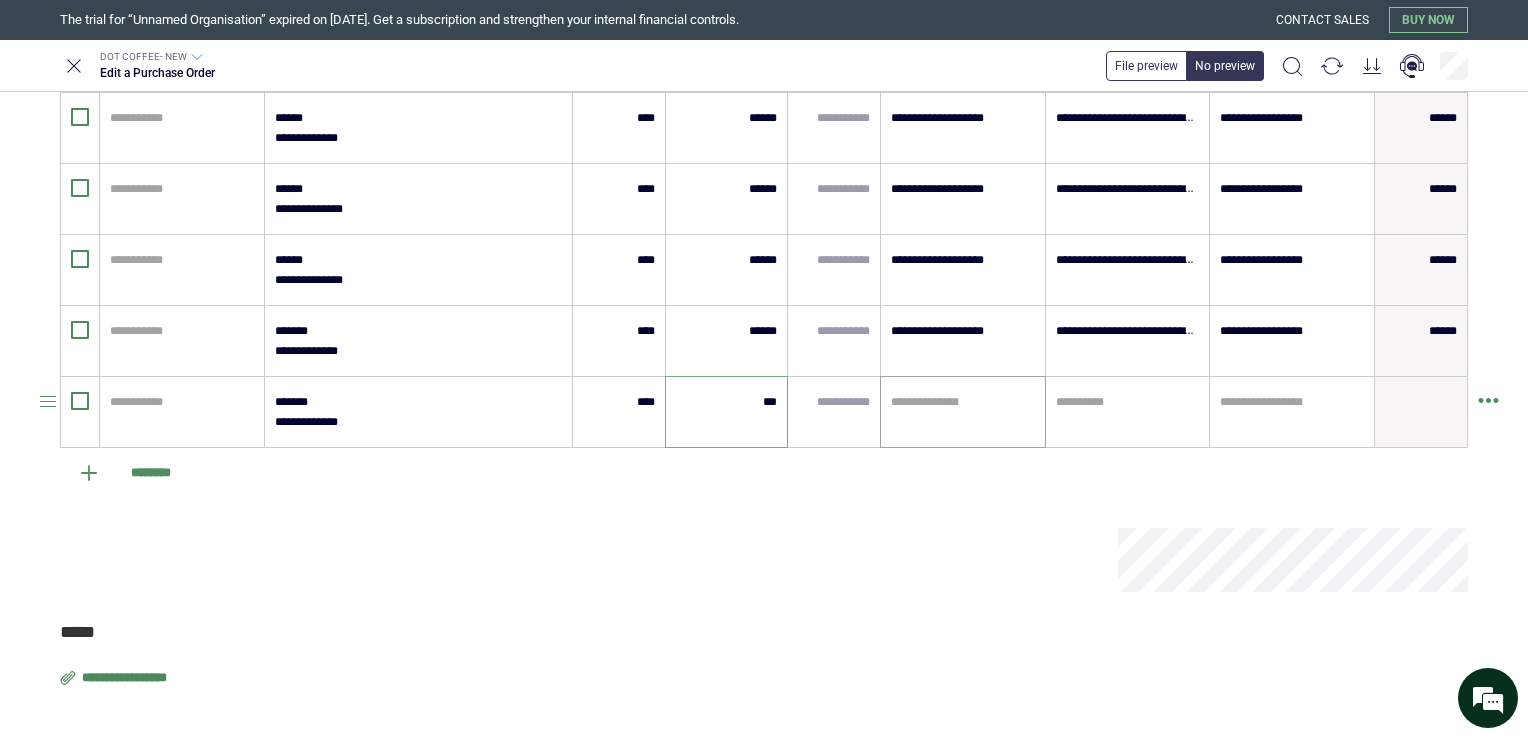 type on "***" 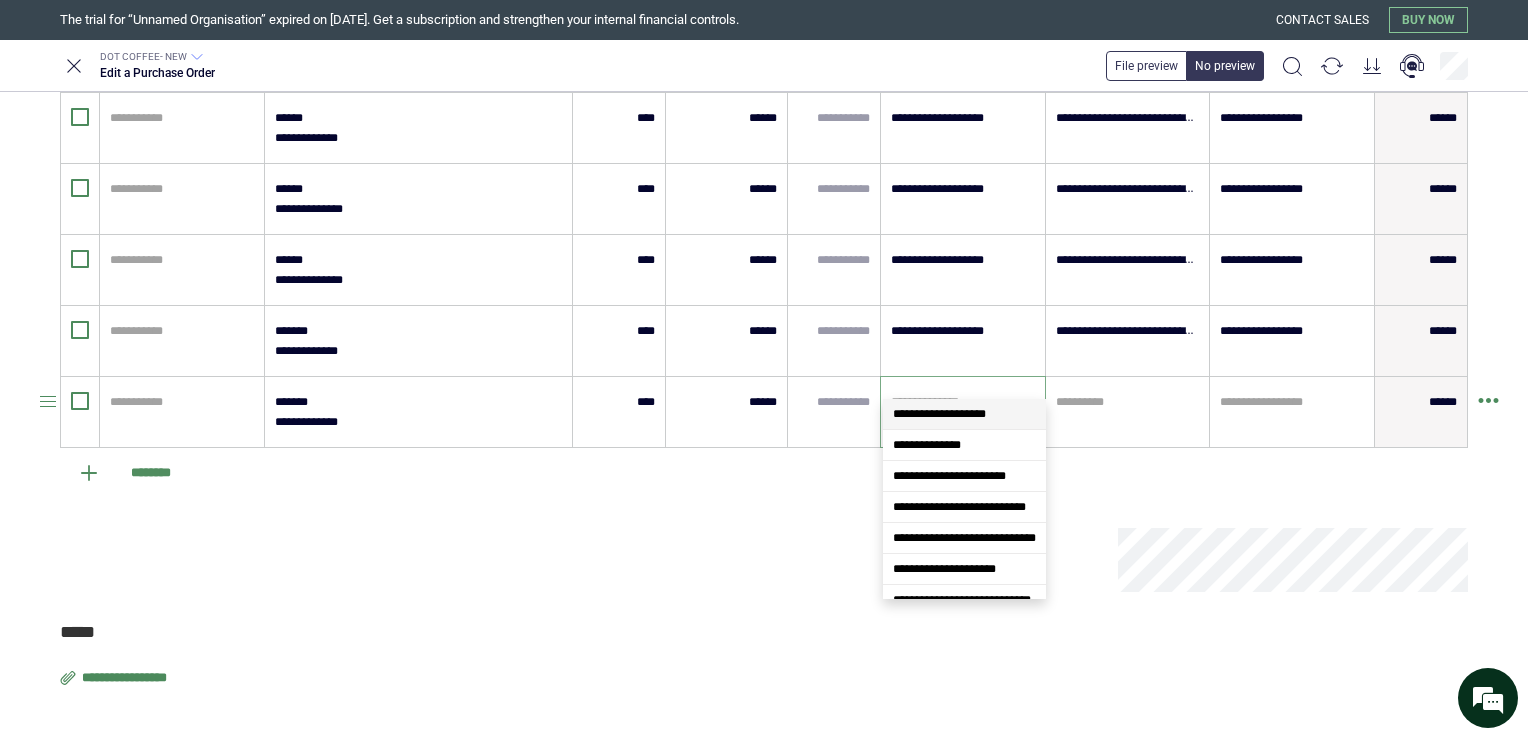 click at bounding box center [963, 402] 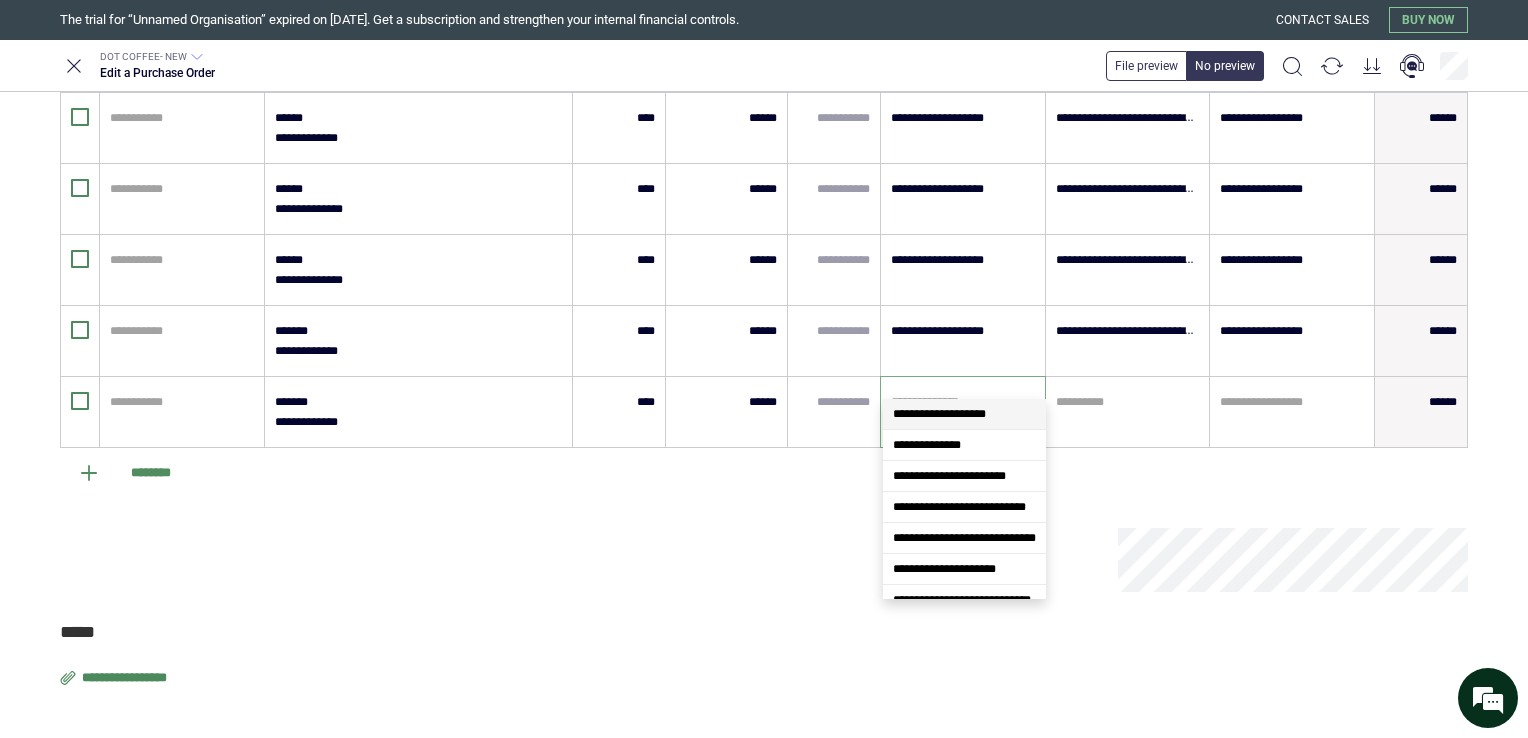 click on "**********" at bounding box center [939, 414] 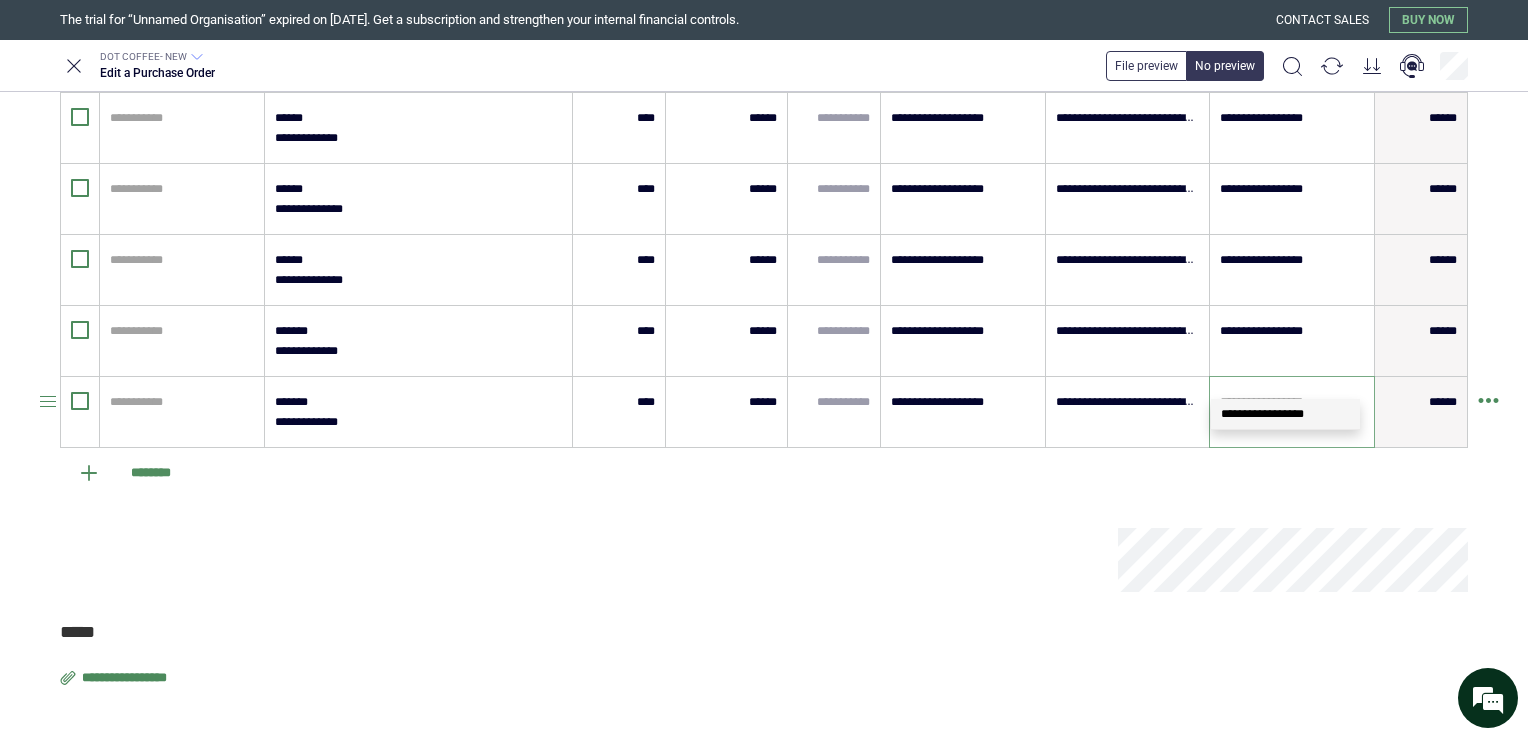 type on "**********" 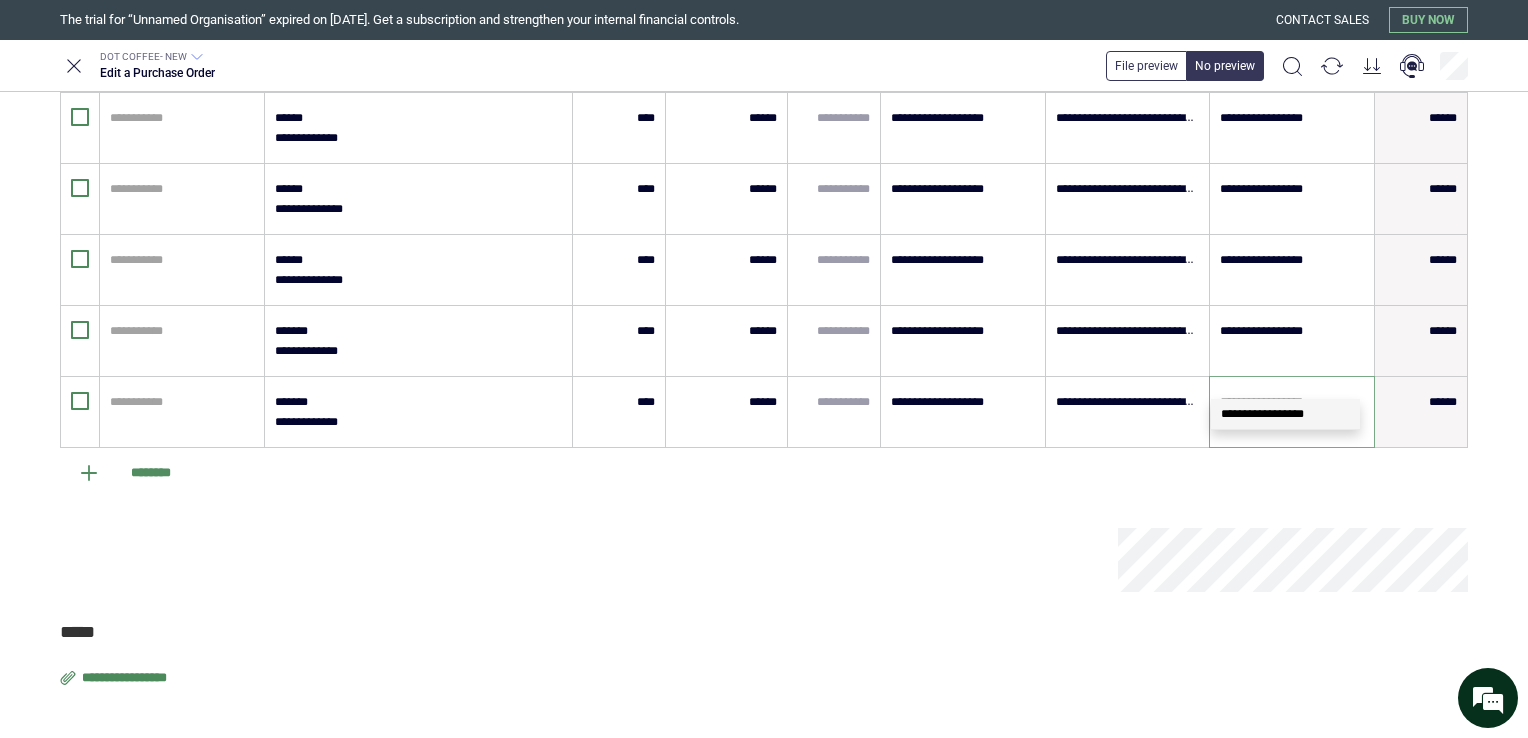 click on "**********" at bounding box center (1262, 414) 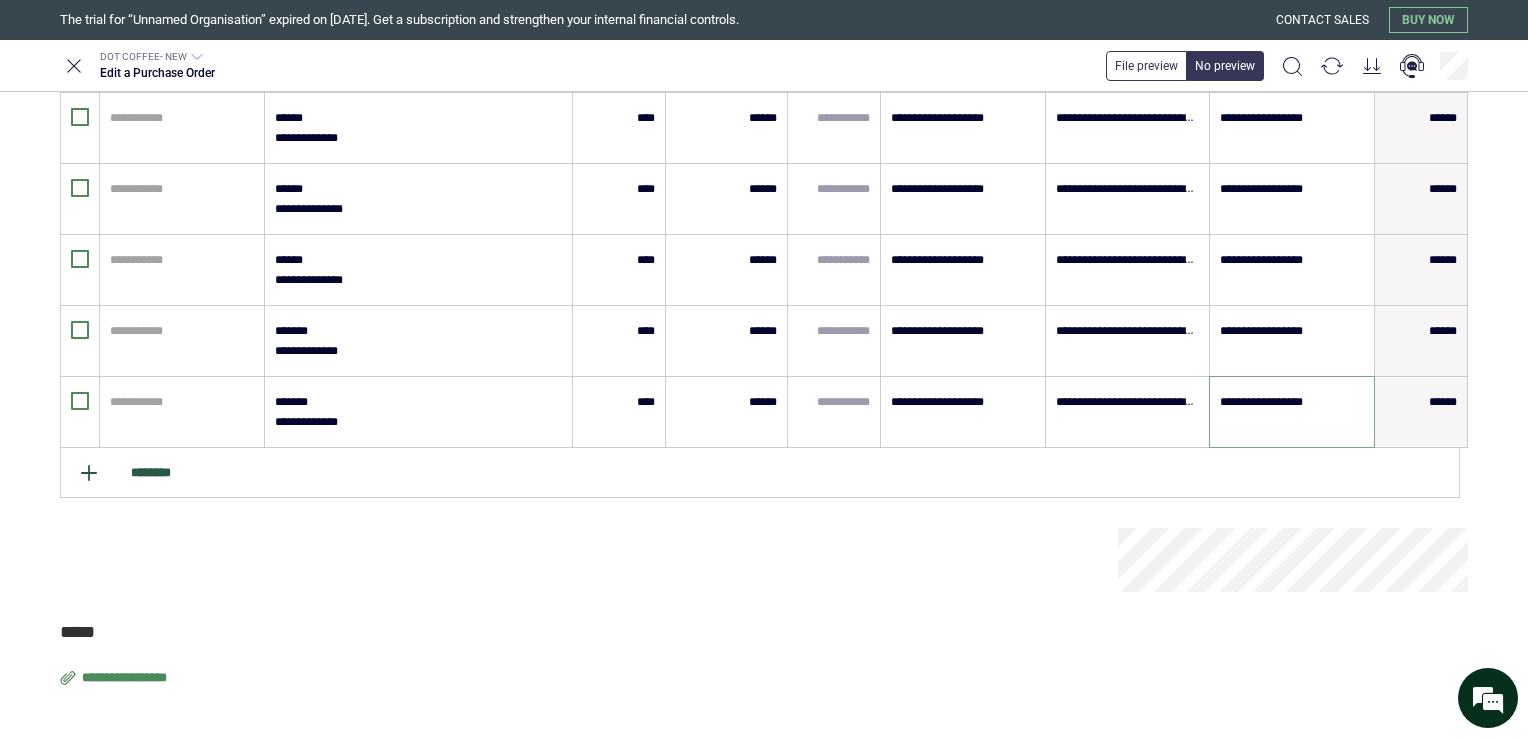 type on "**********" 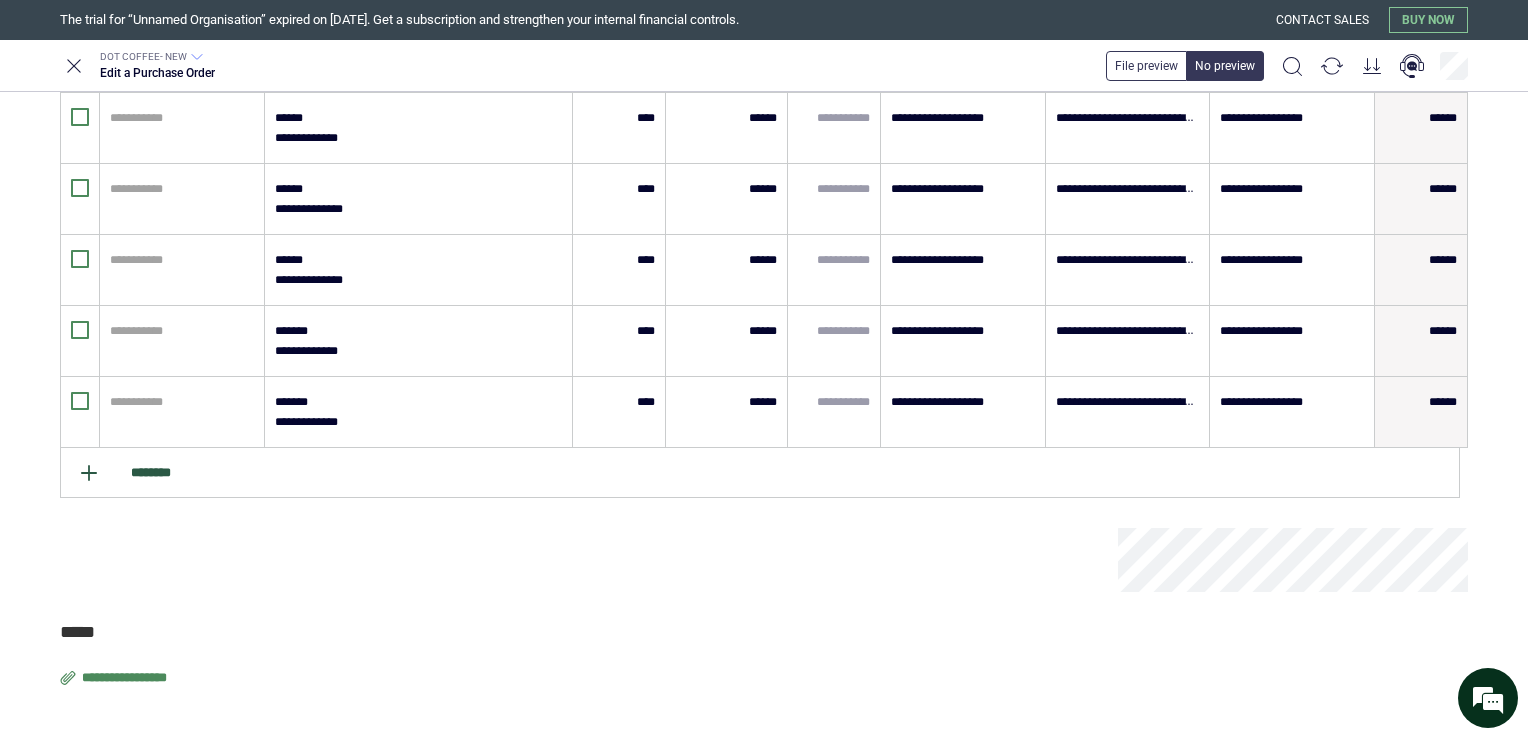 click on "********" at bounding box center [760, 473] 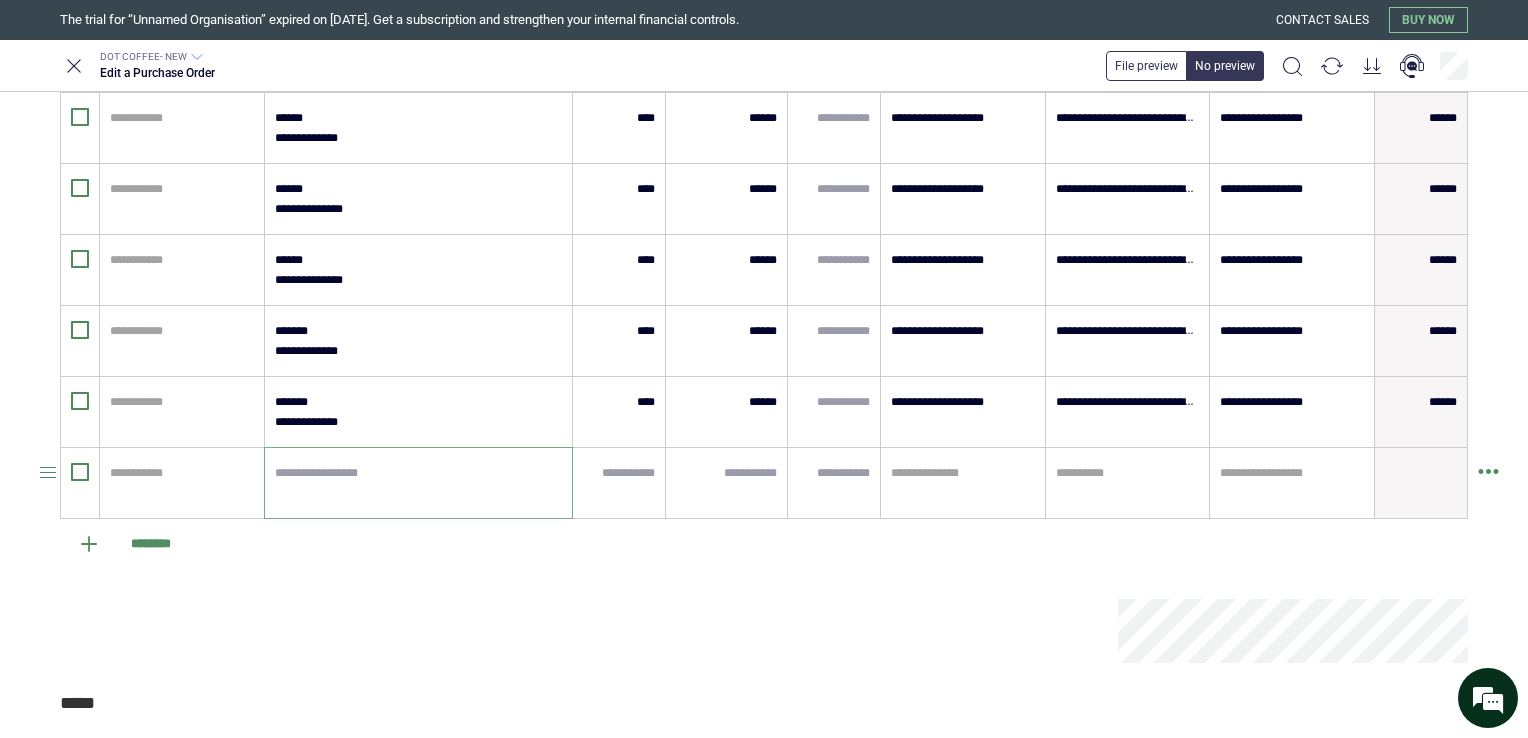 click at bounding box center [419, 483] 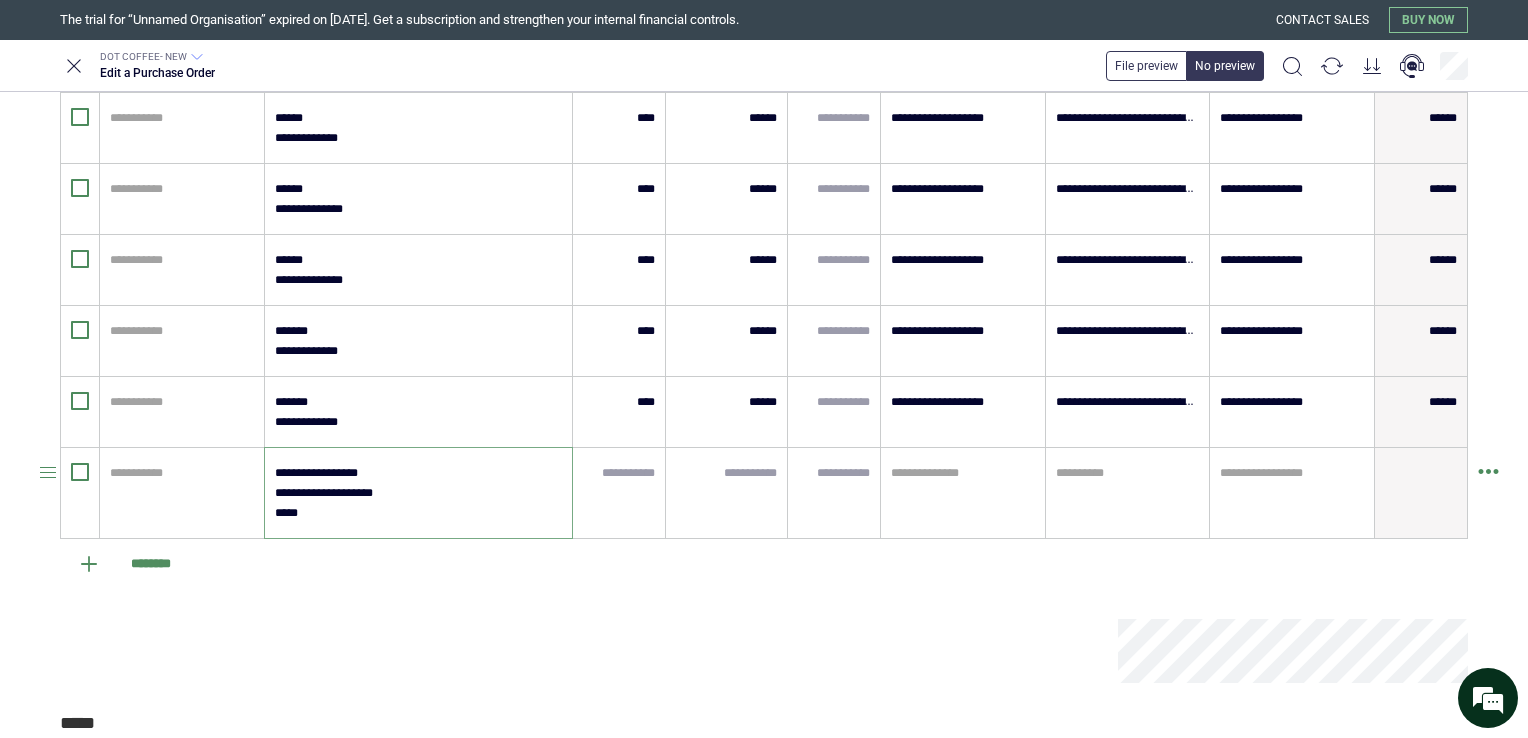 type on "**********" 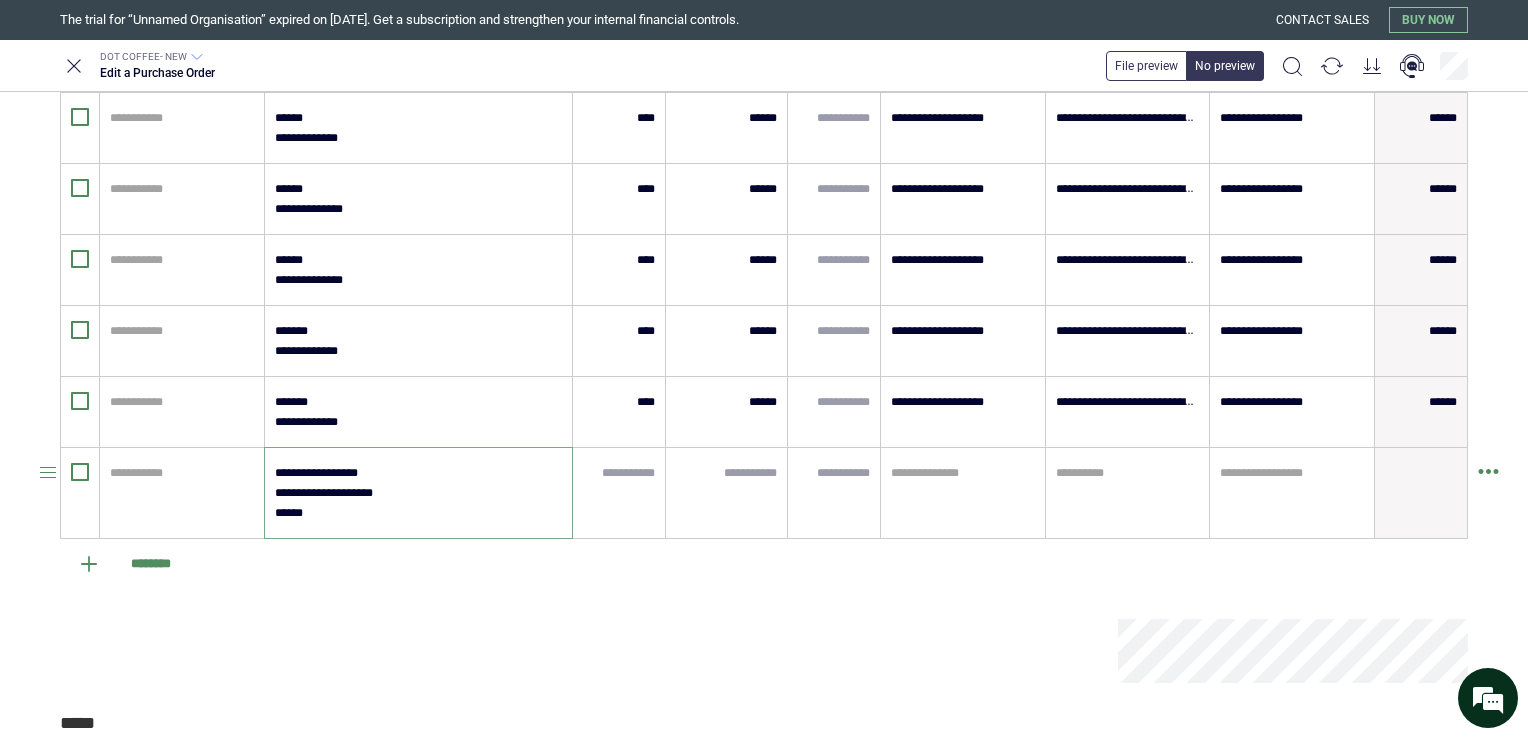 type on "*" 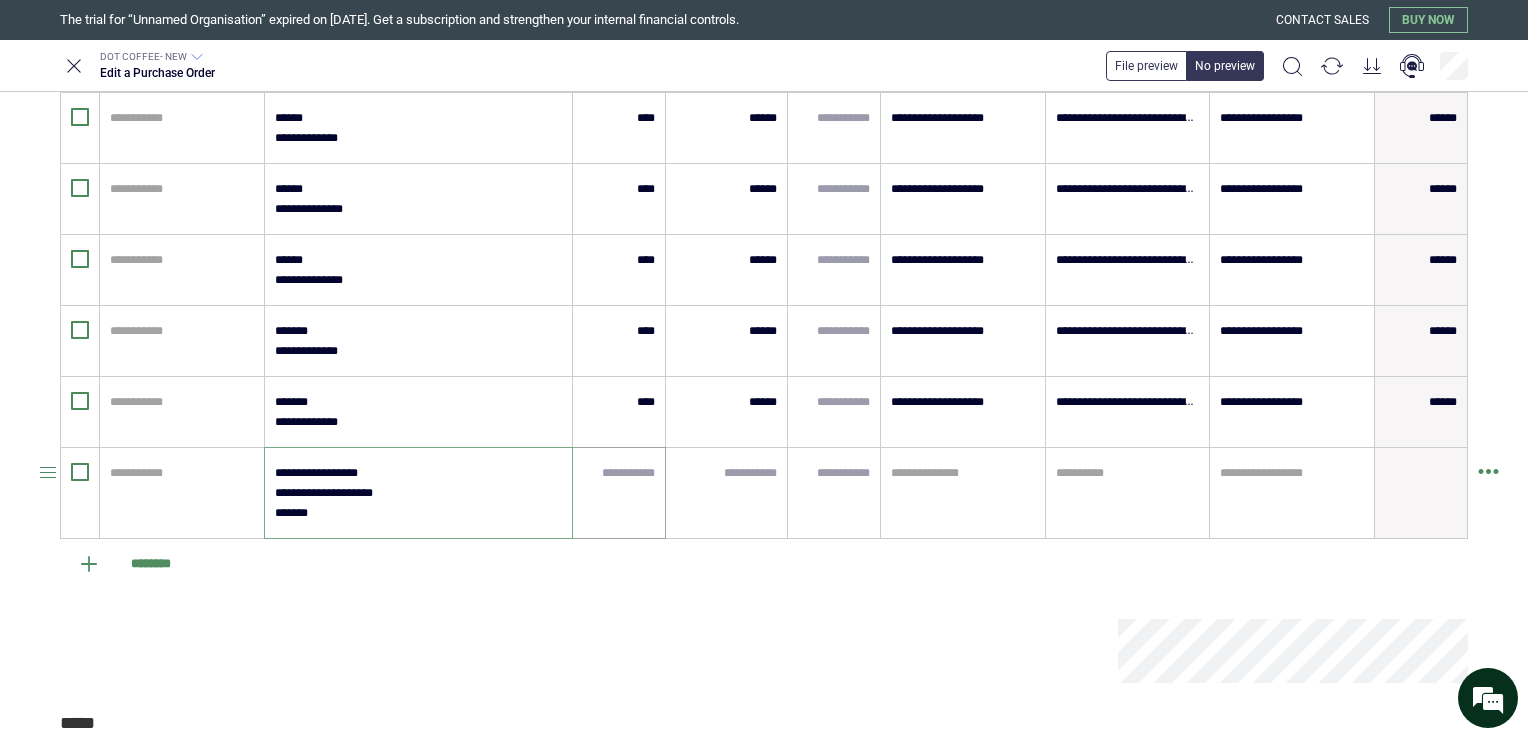 type on "**********" 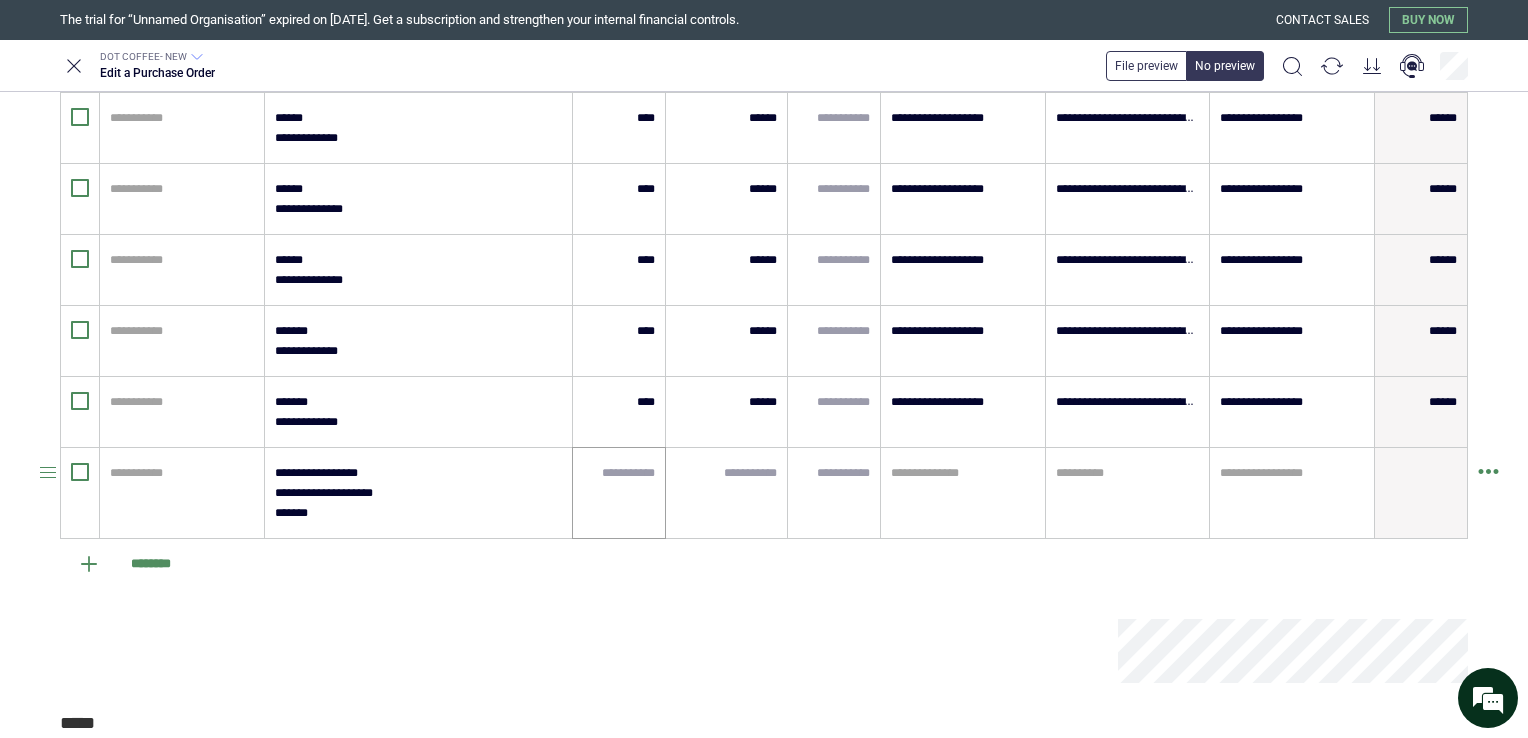 click at bounding box center [619, 493] 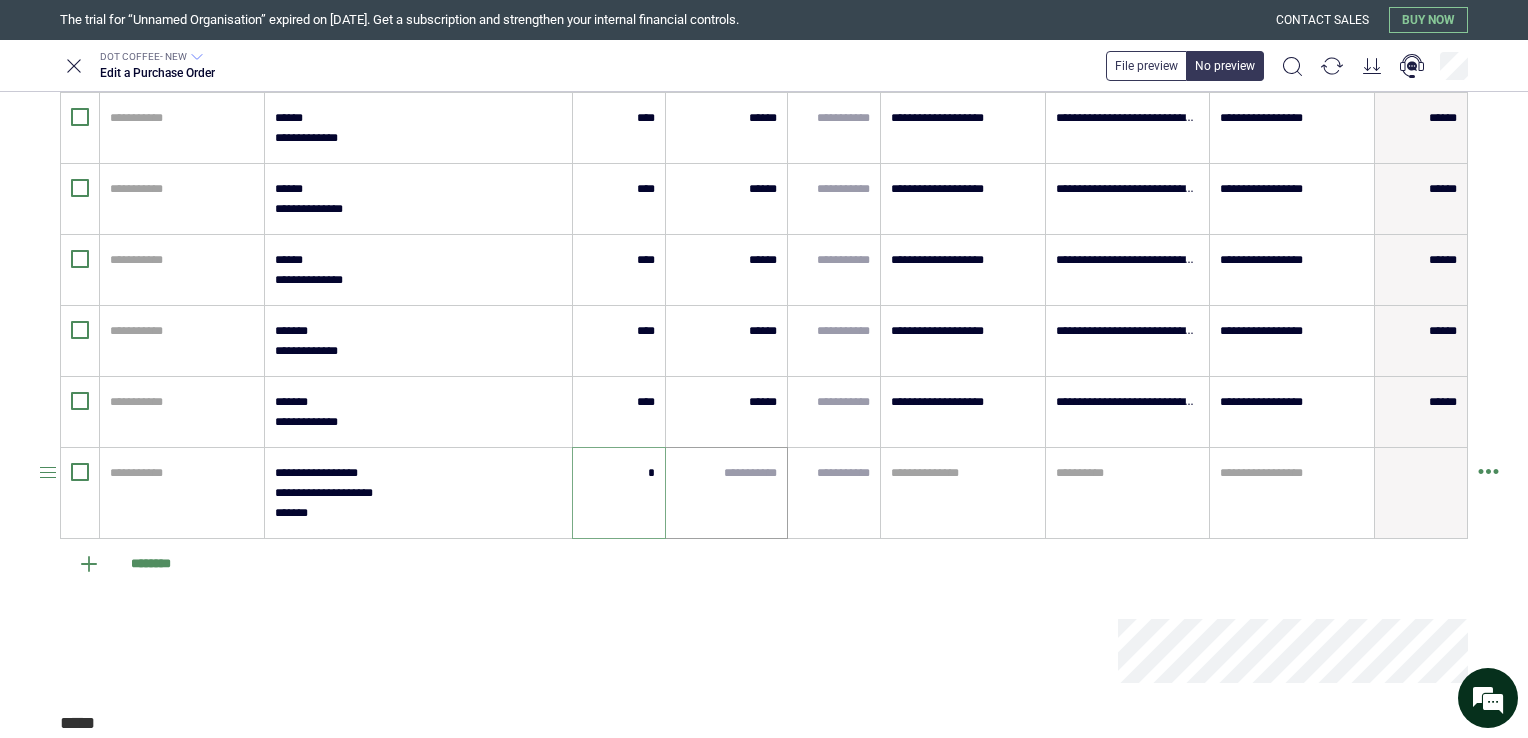 type on "*" 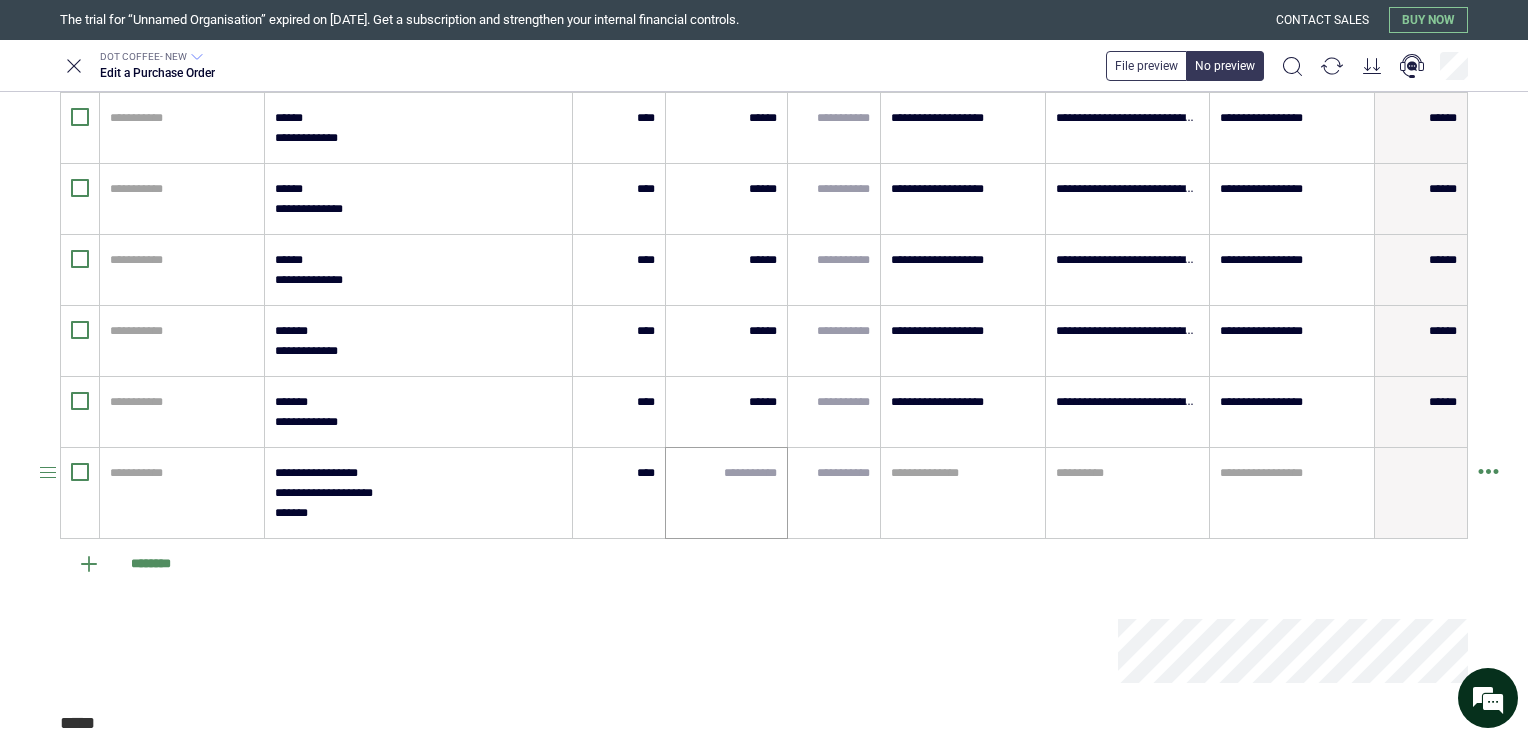 click at bounding box center (726, 493) 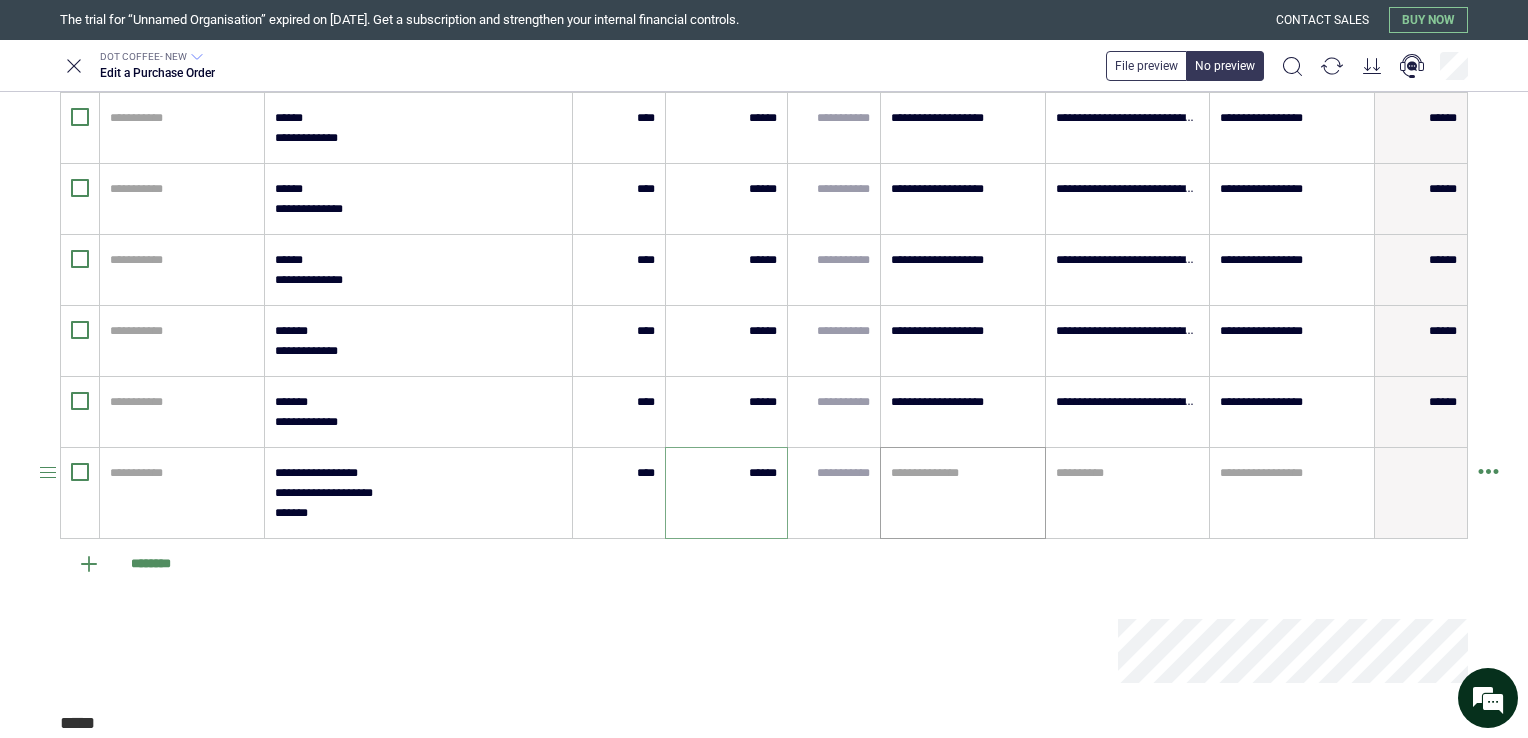 type on "******" 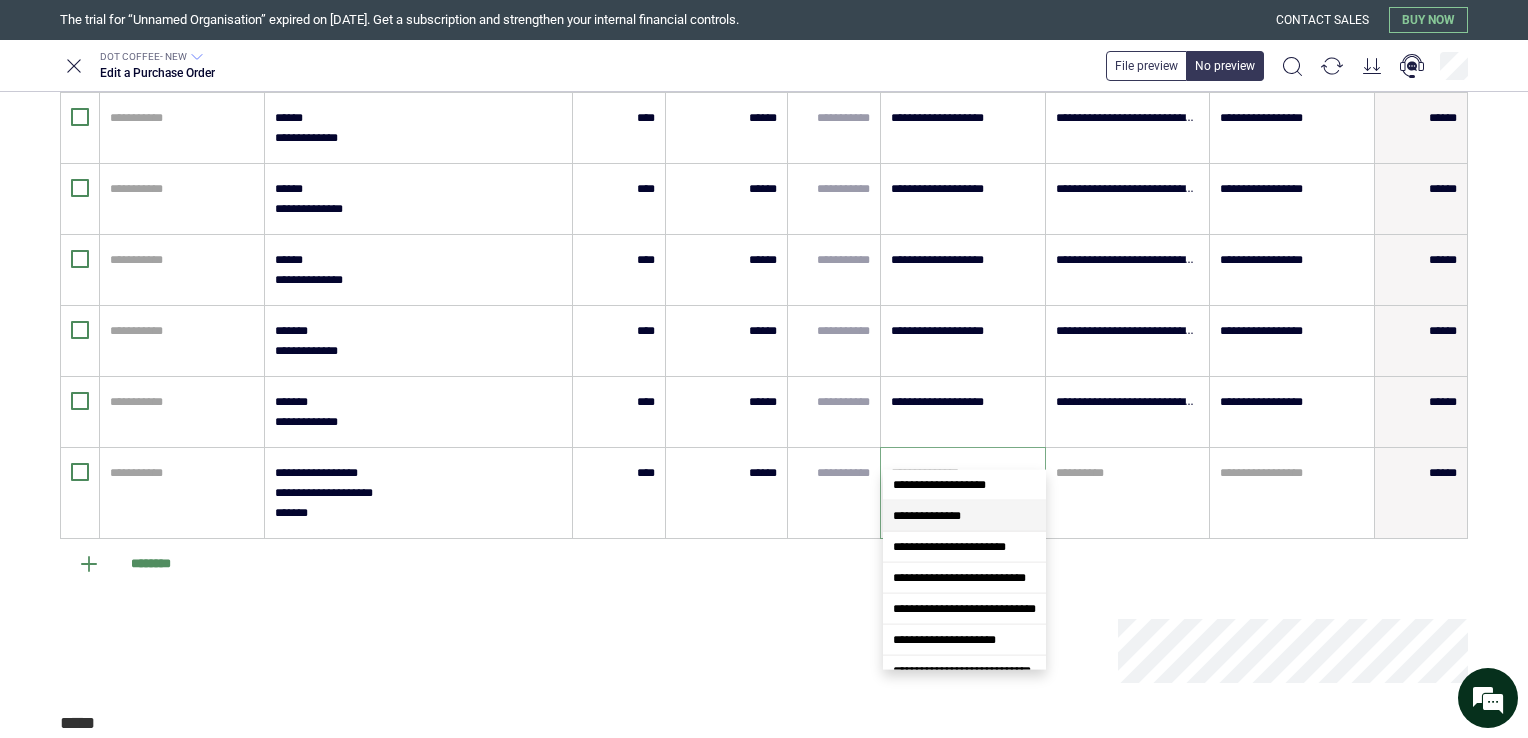 click on "**********" at bounding box center [927, 516] 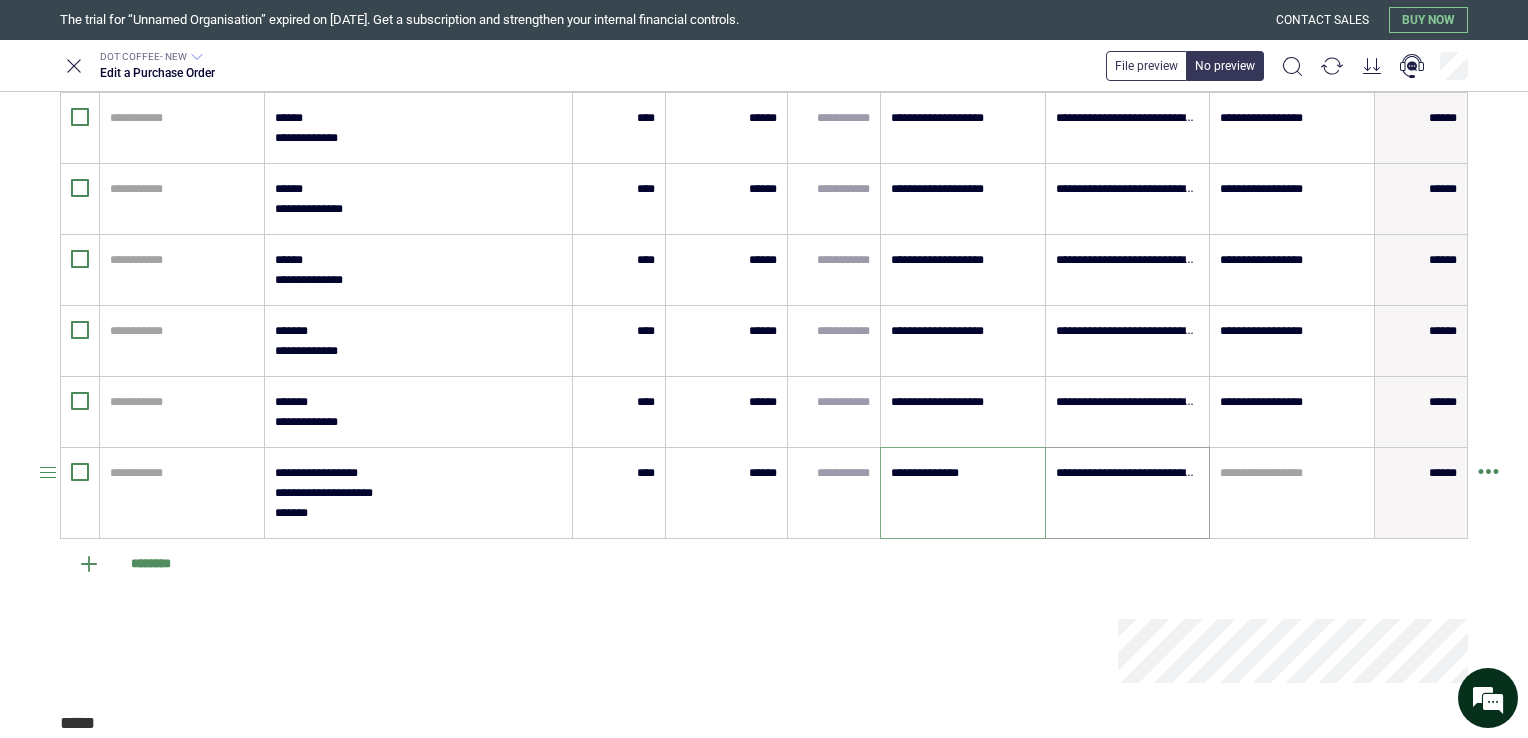 type on "**********" 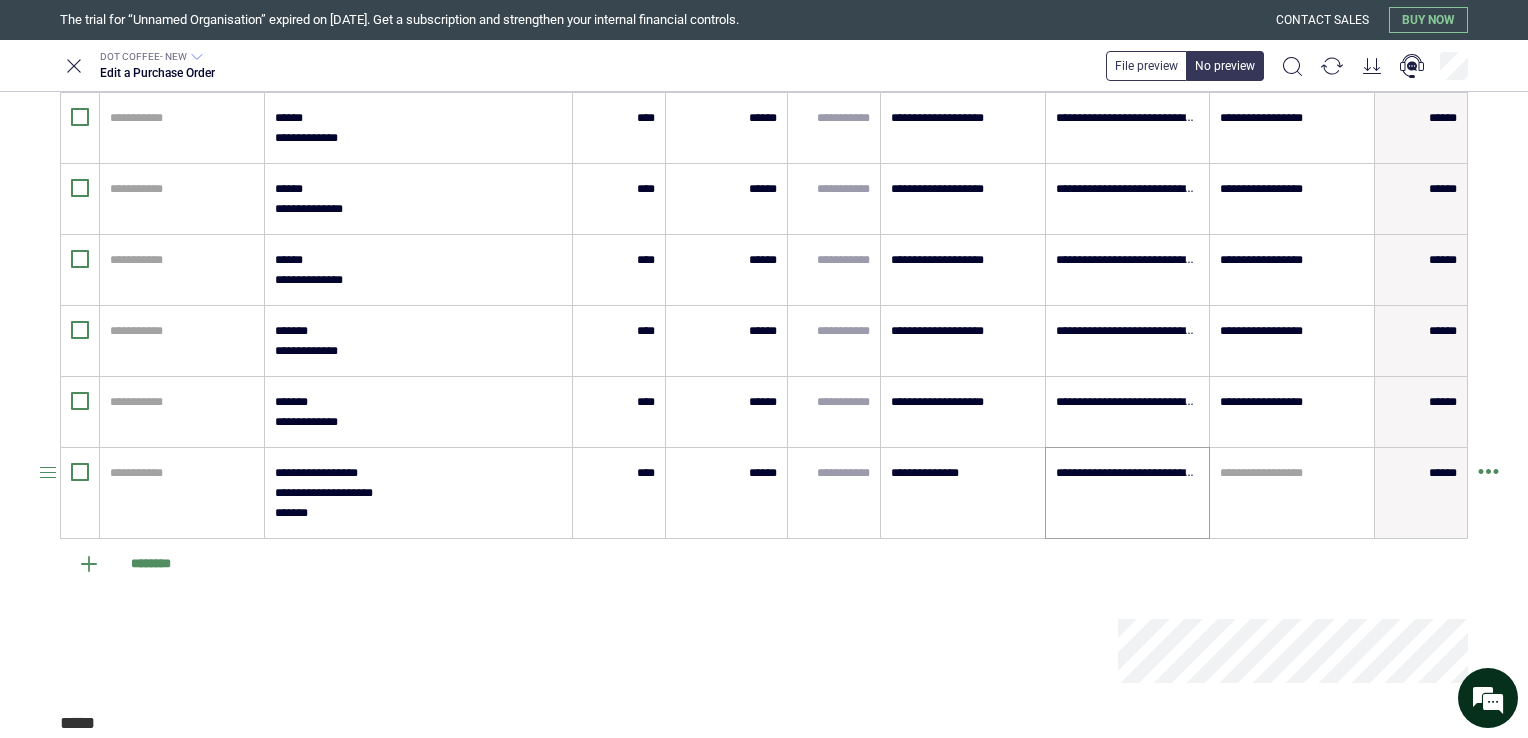 click on "**********" at bounding box center [1128, 493] 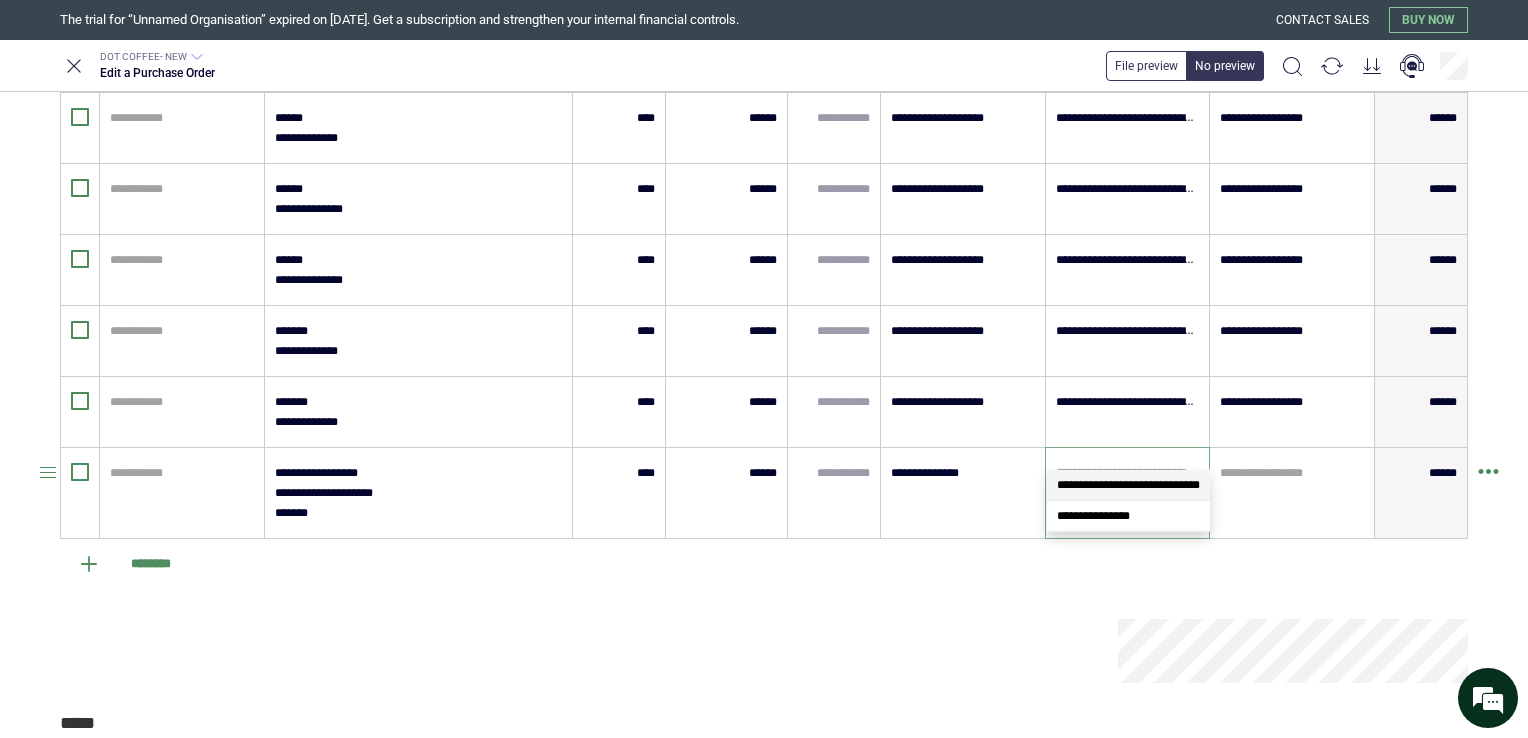 scroll, scrollTop: 0, scrollLeft: 32, axis: horizontal 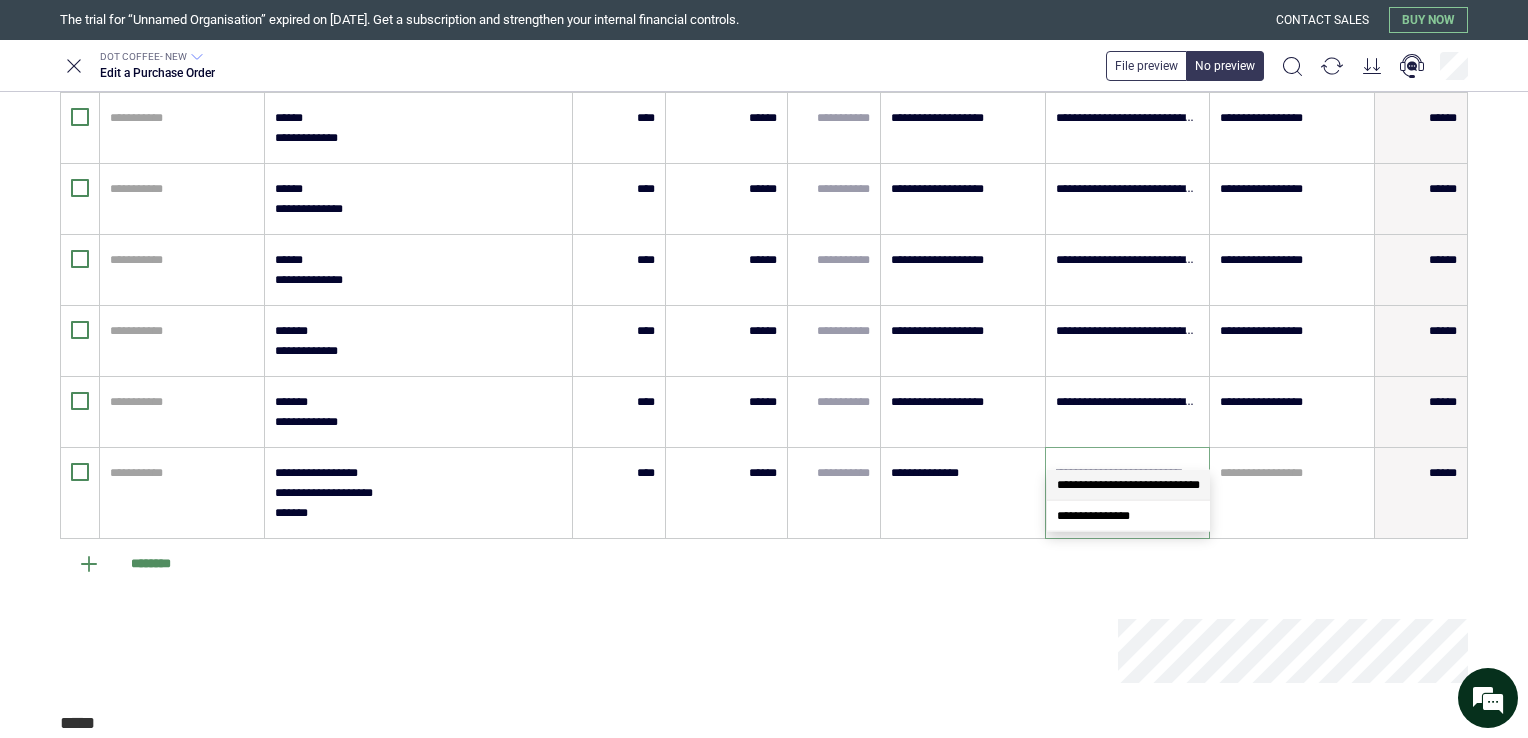click on "**********" at bounding box center (1128, 485) 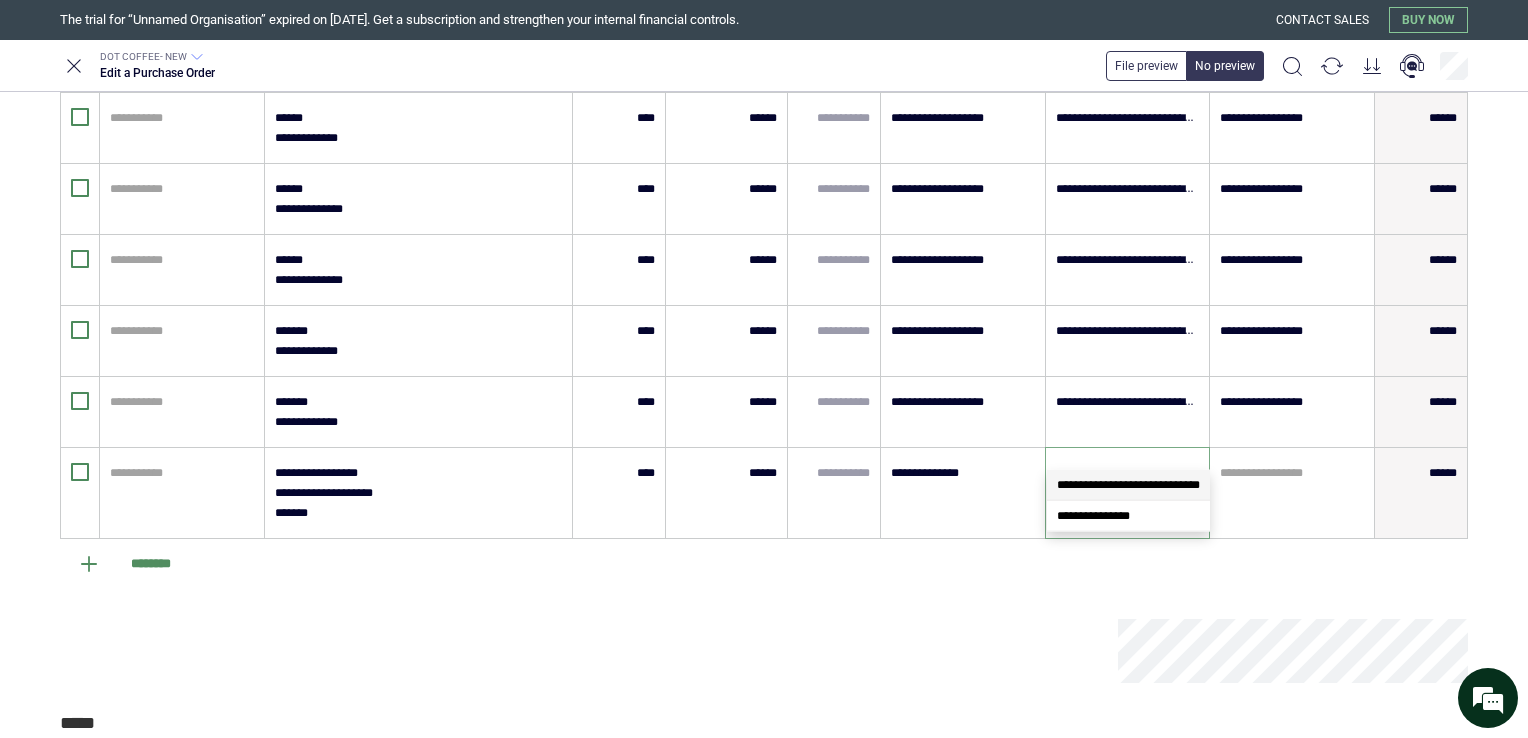 scroll, scrollTop: 0, scrollLeft: 0, axis: both 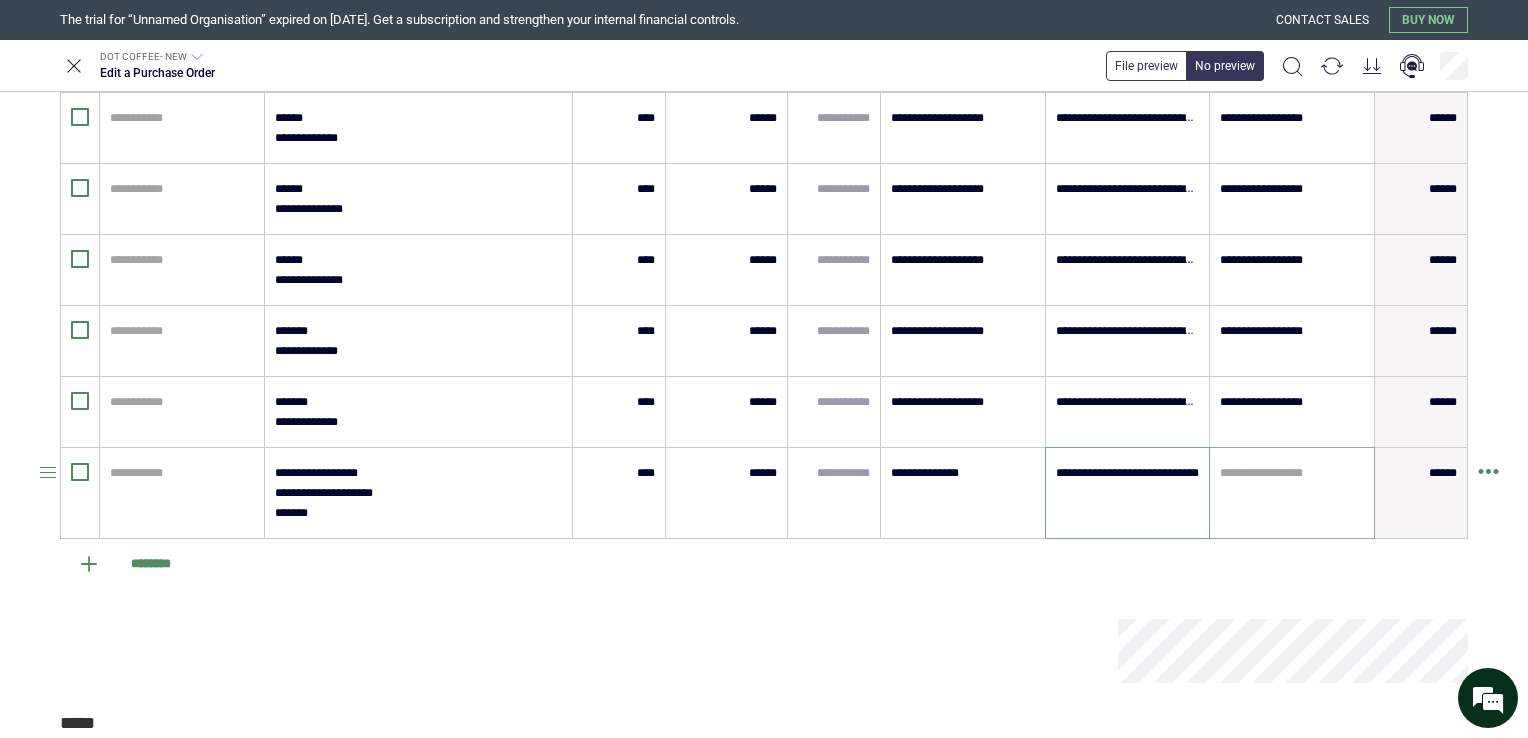 type on "**********" 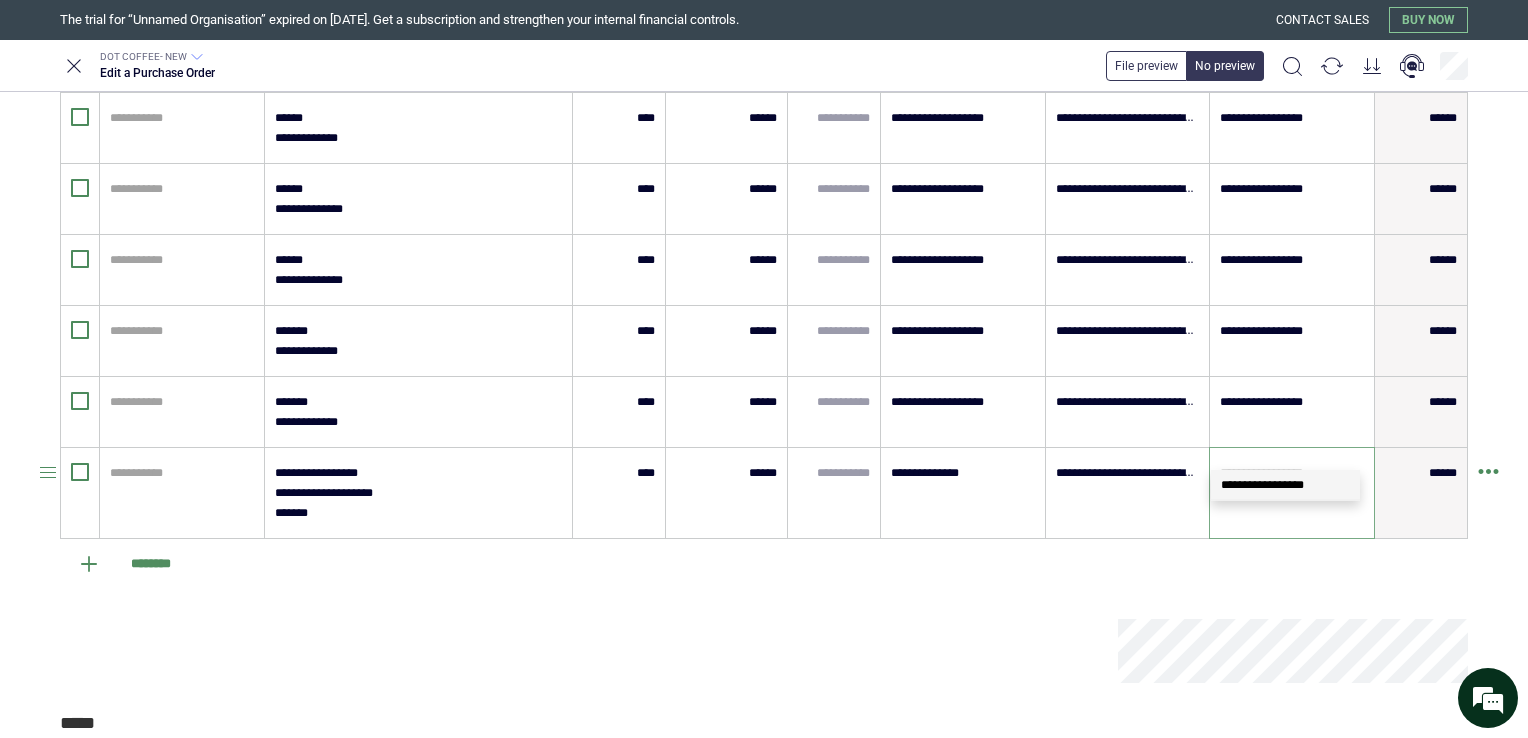 click at bounding box center [1292, 473] 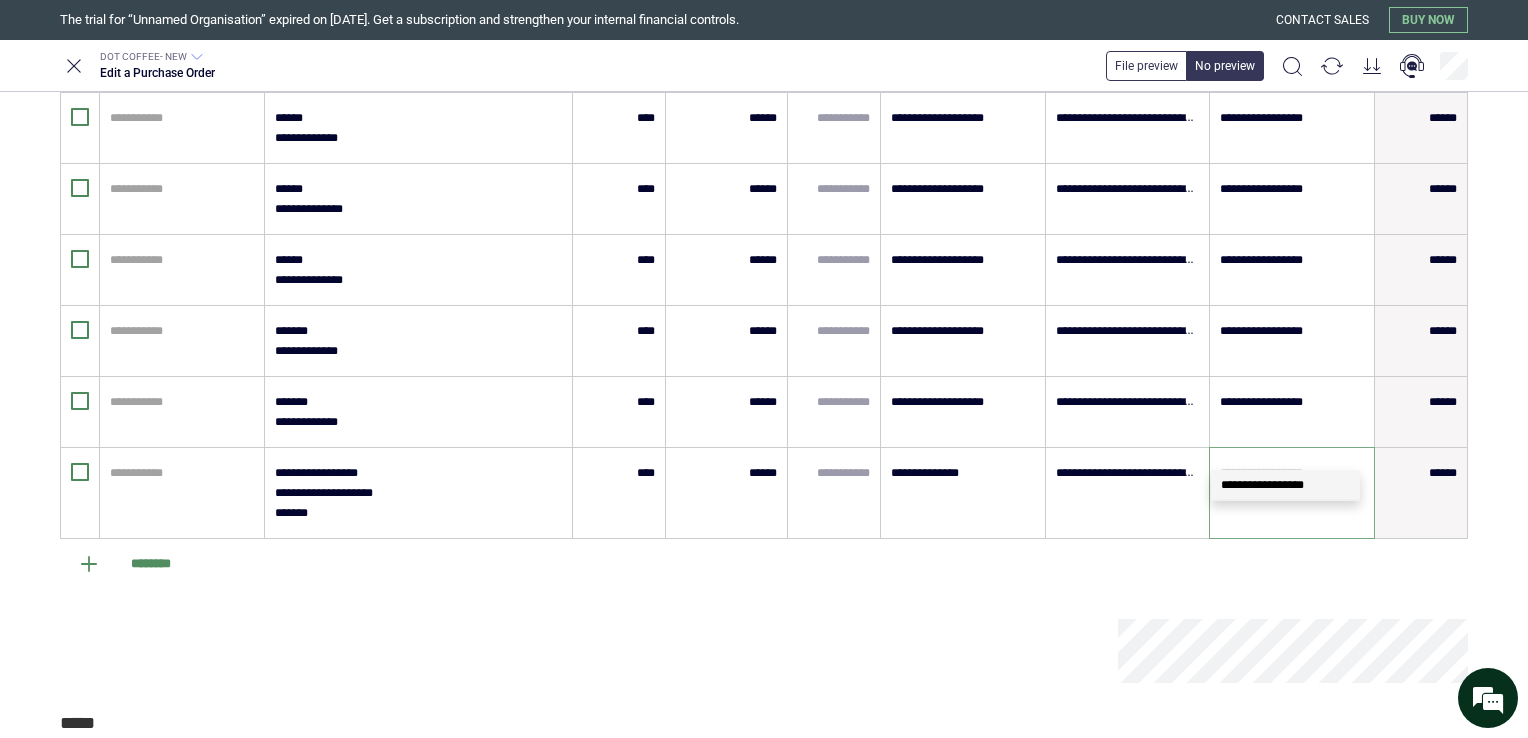 click on "**********" at bounding box center [1262, 485] 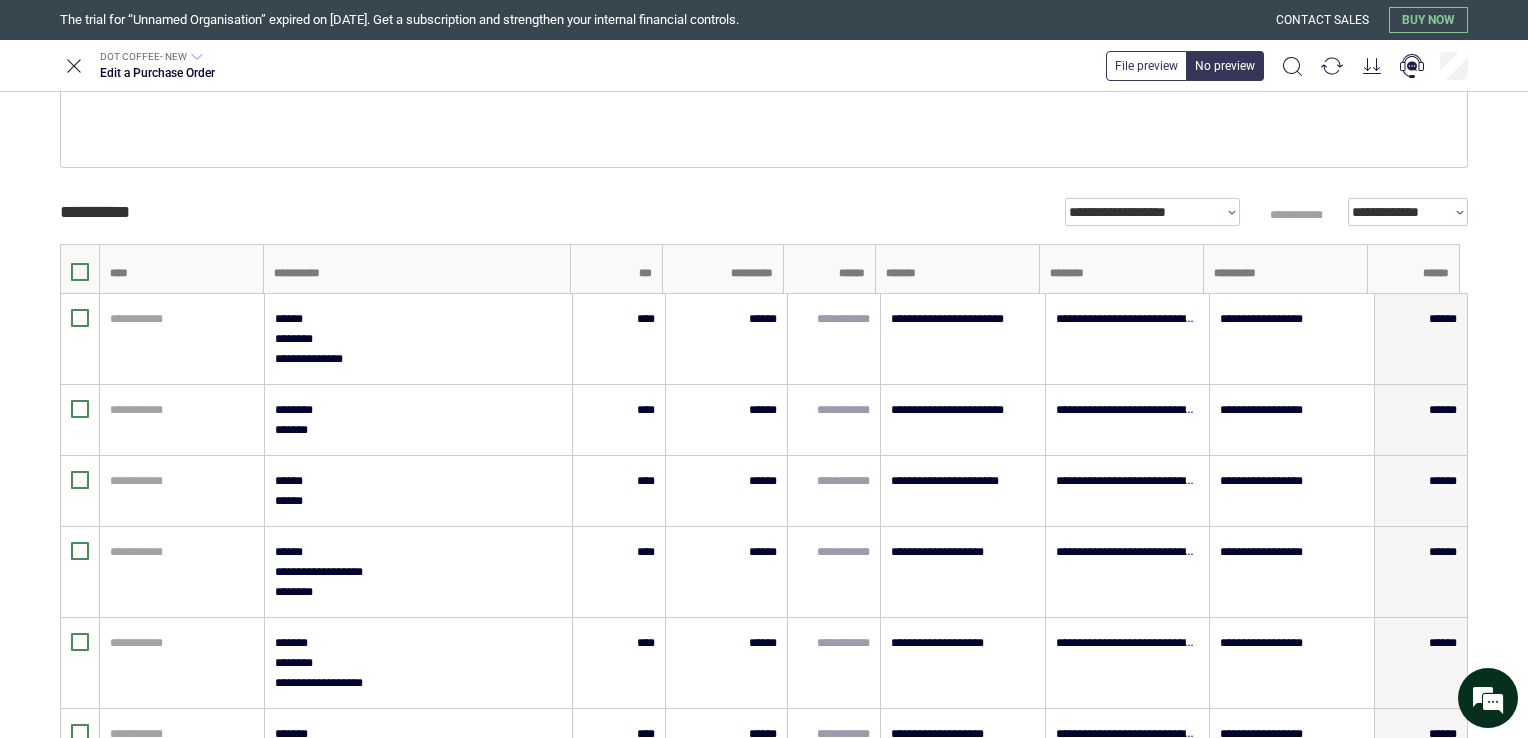 scroll, scrollTop: 0, scrollLeft: 0, axis: both 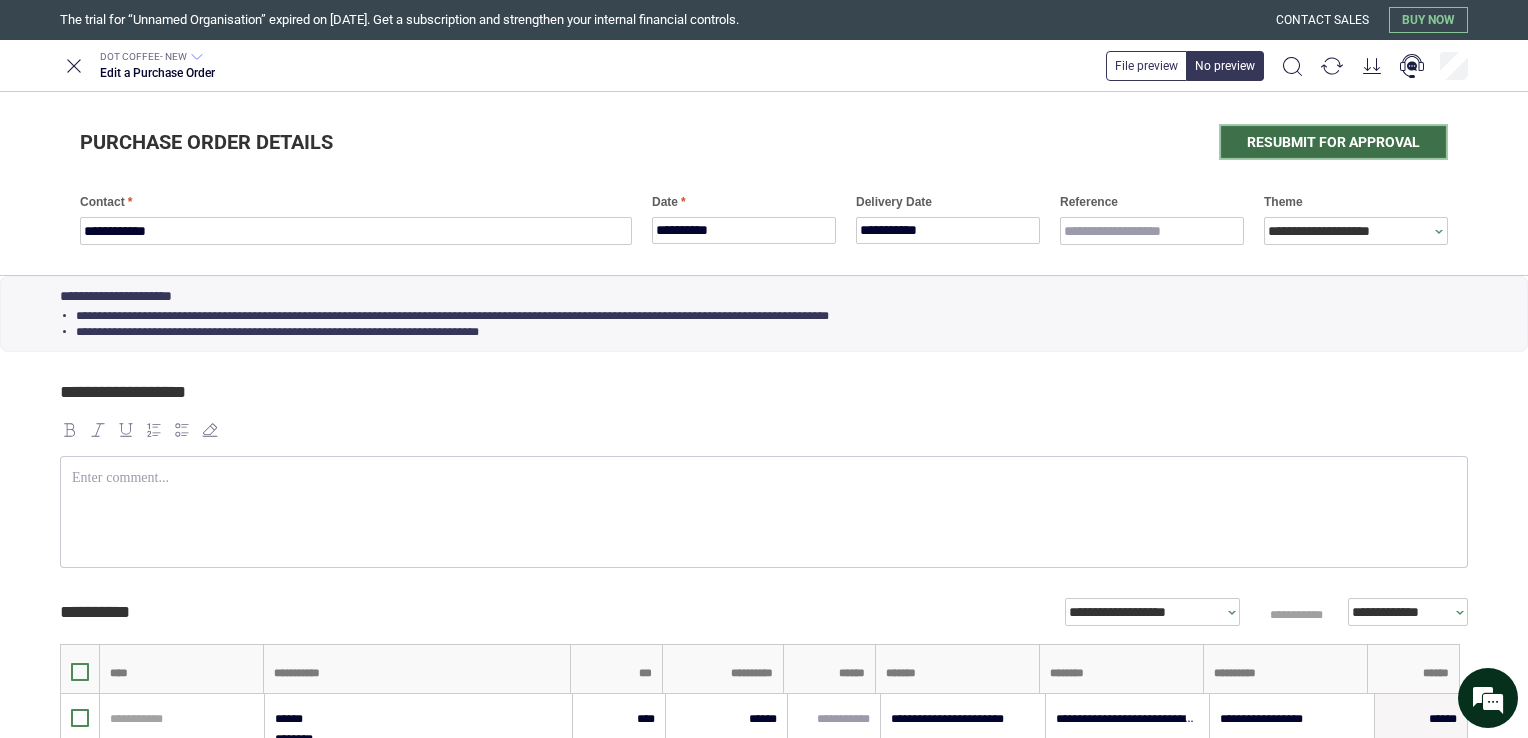 type on "**********" 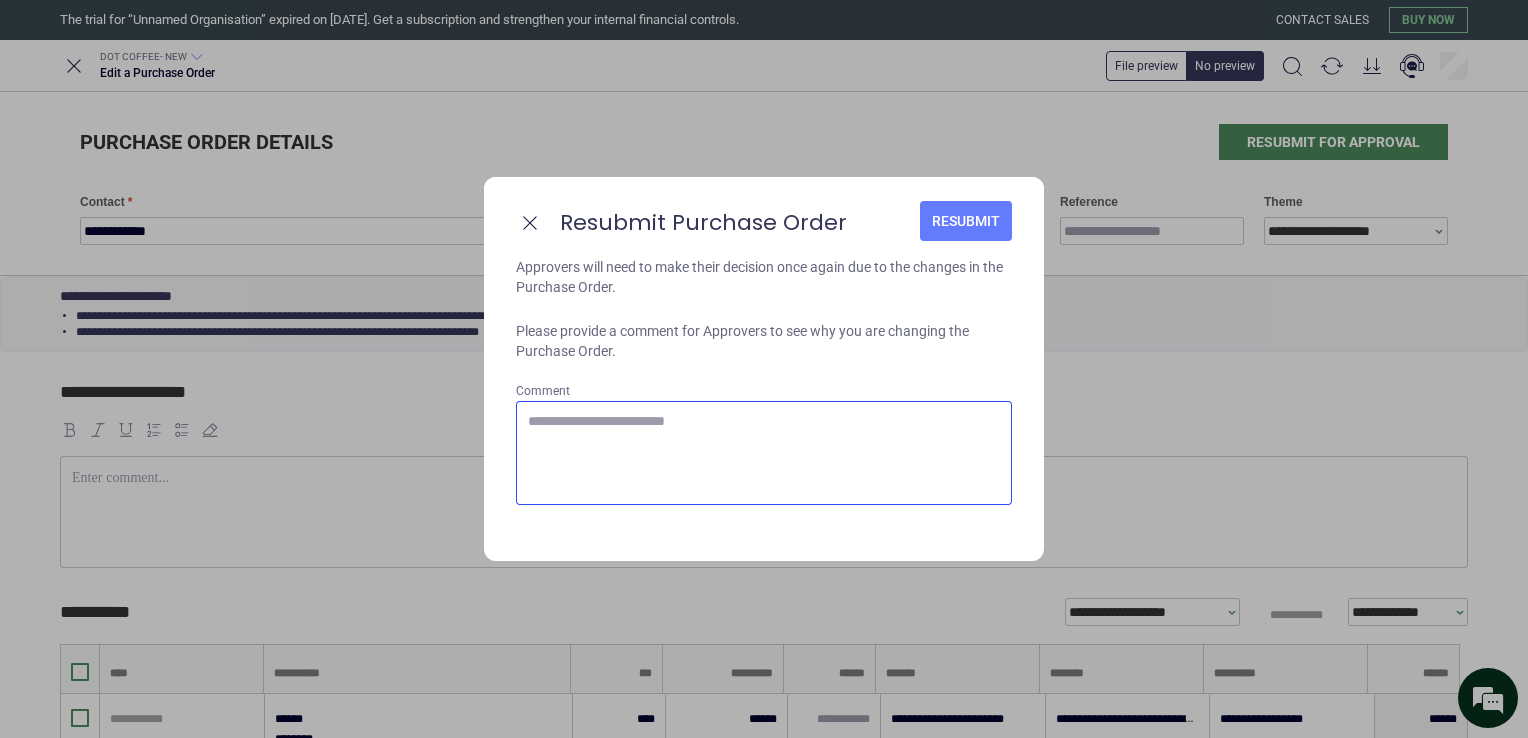 type on "*" 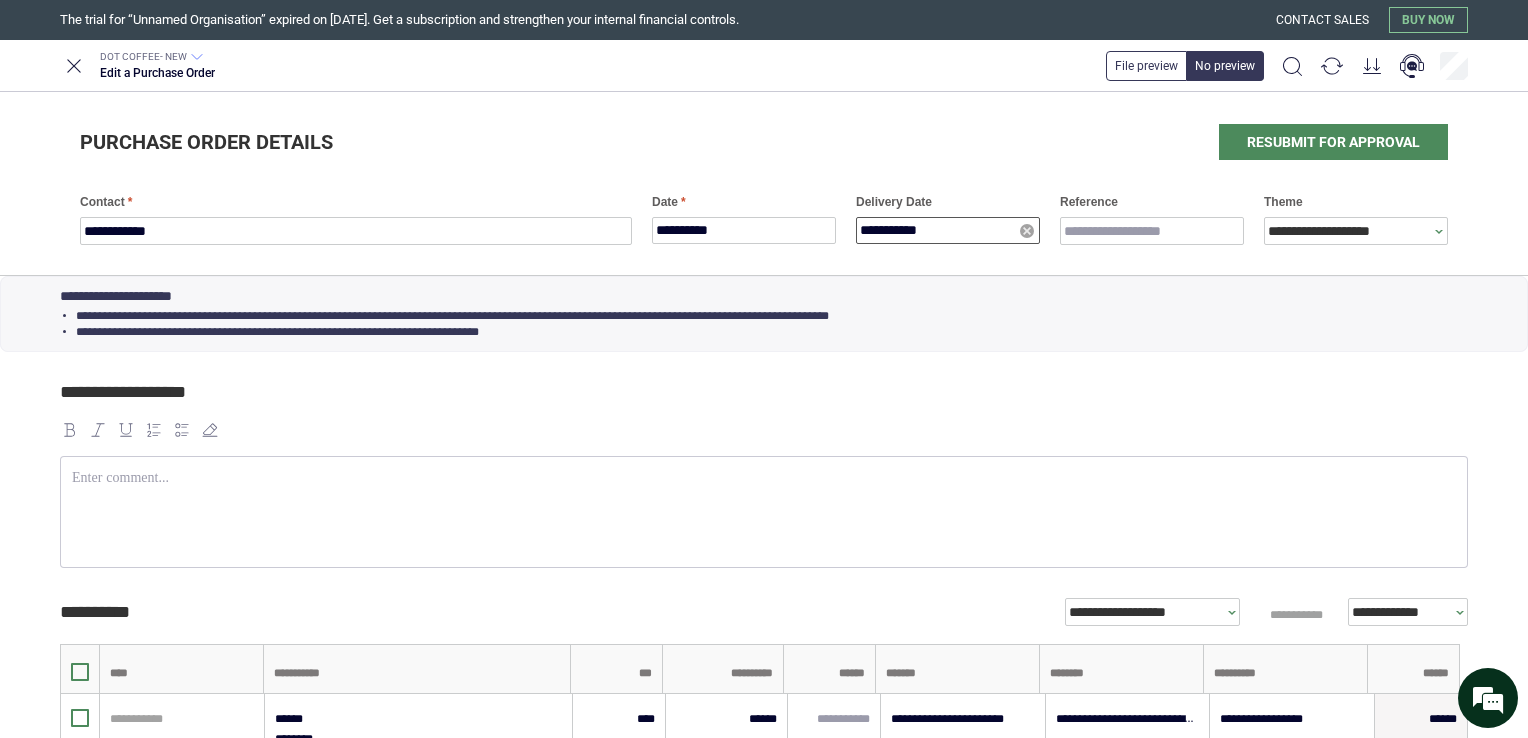 type on "**********" 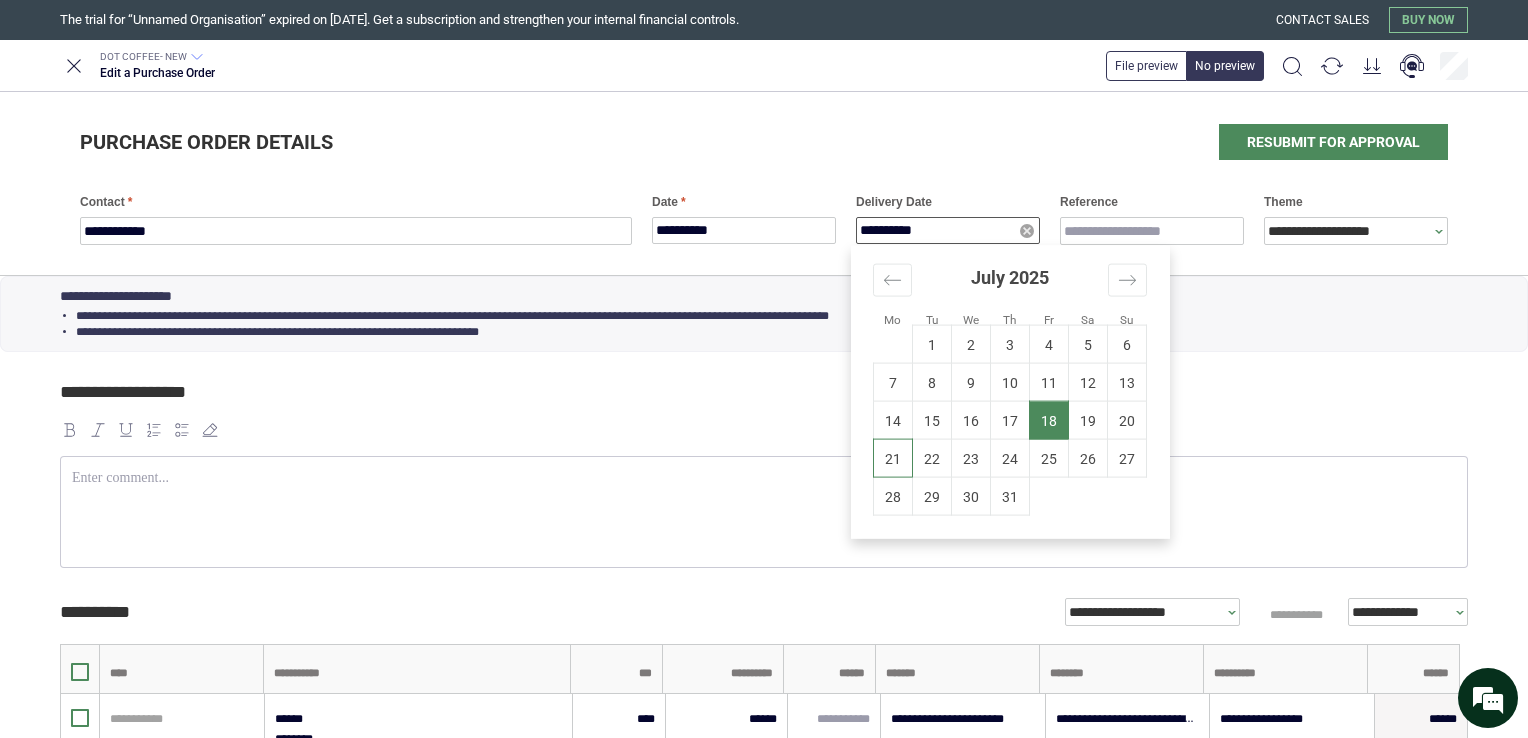 click on "**********" at bounding box center [948, 230] 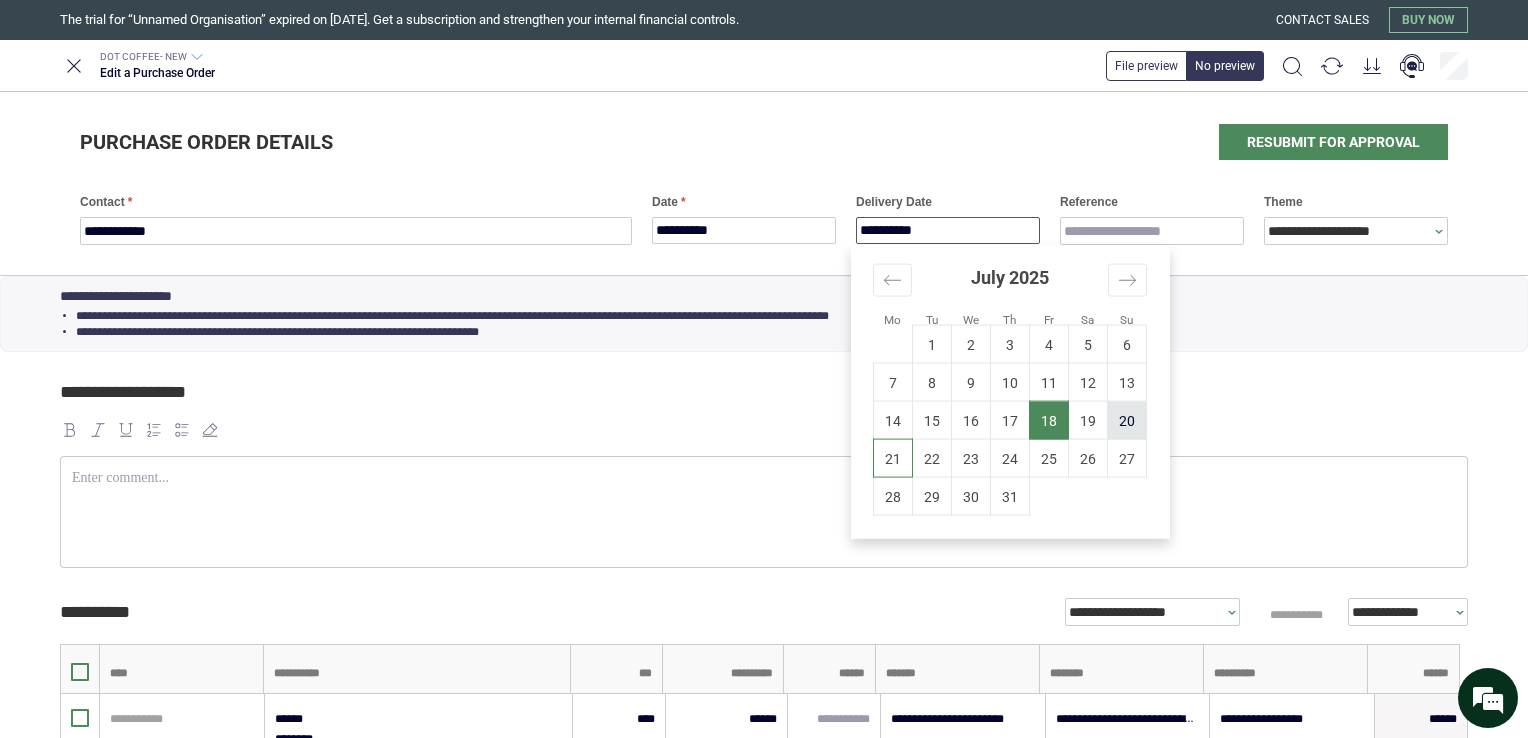 click on "20" at bounding box center [1127, 420] 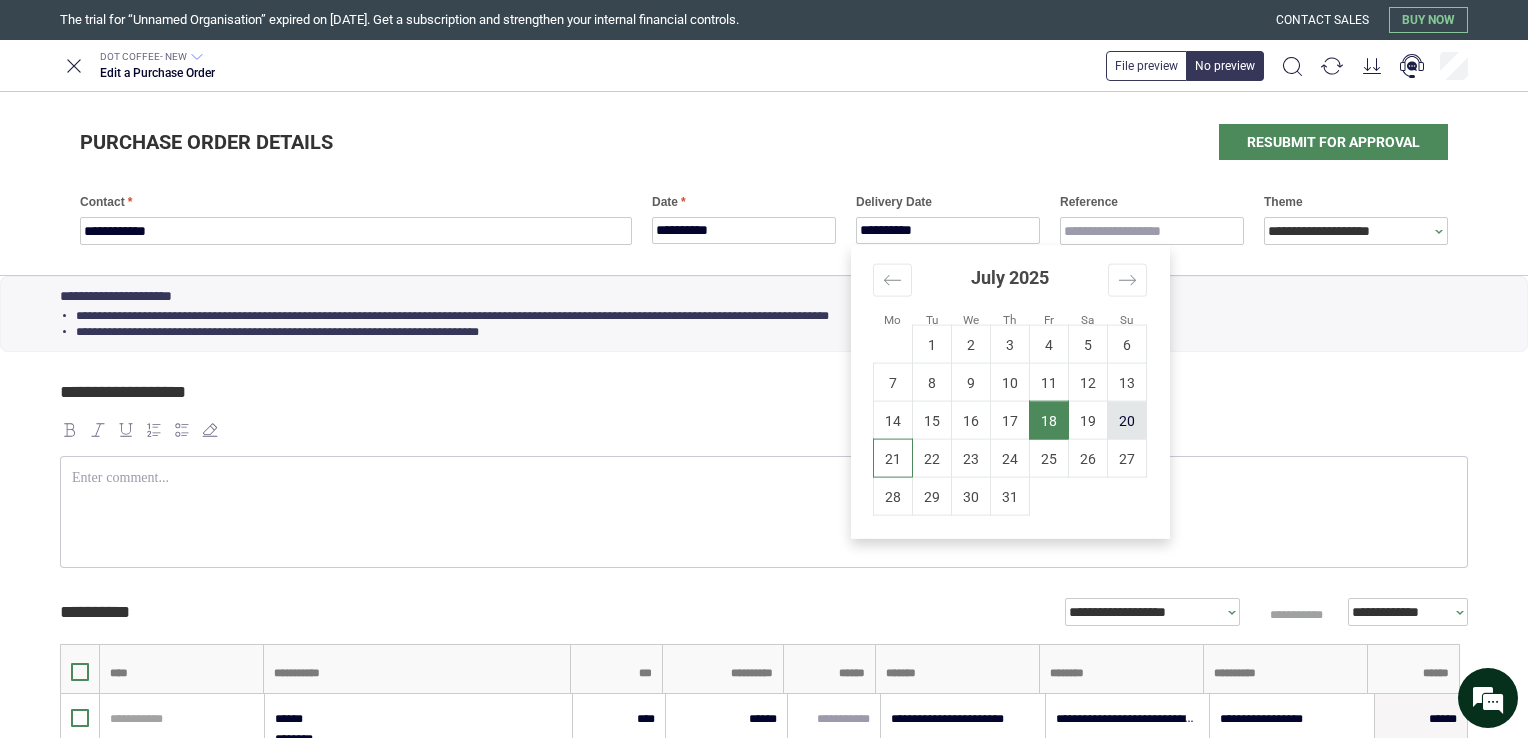 type on "*" 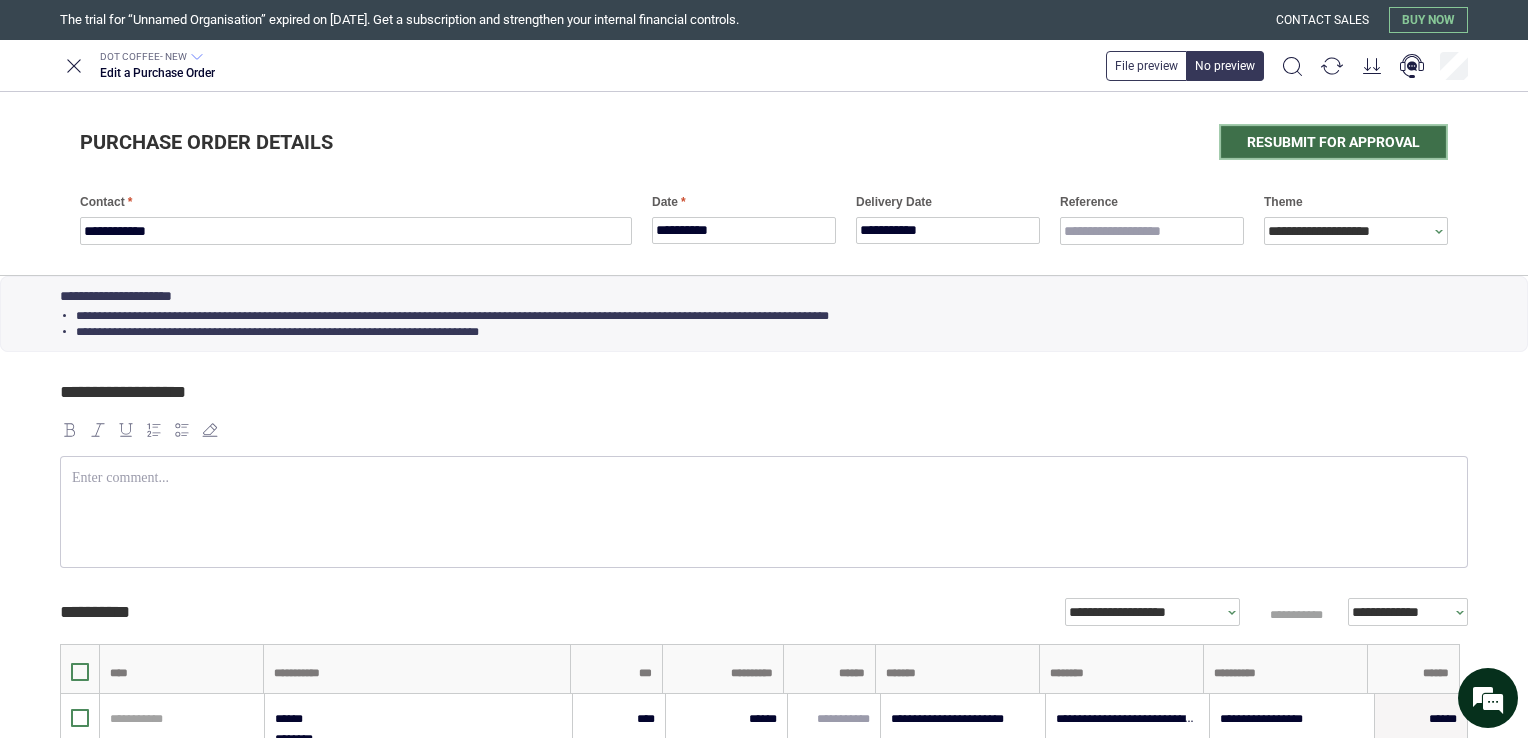 click on "Resubmit for approval" at bounding box center (1333, 142) 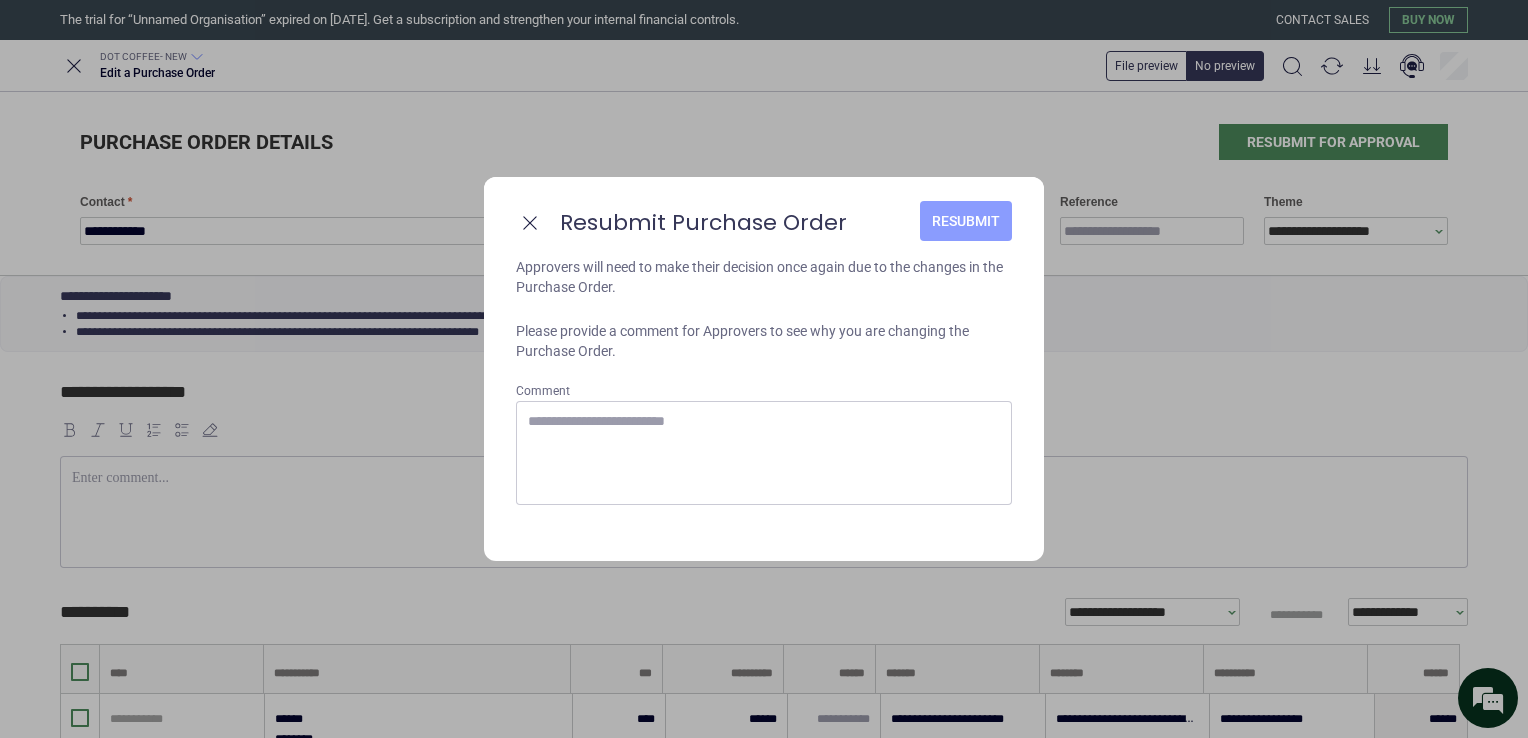 click on "Resubmit" at bounding box center [966, 221] 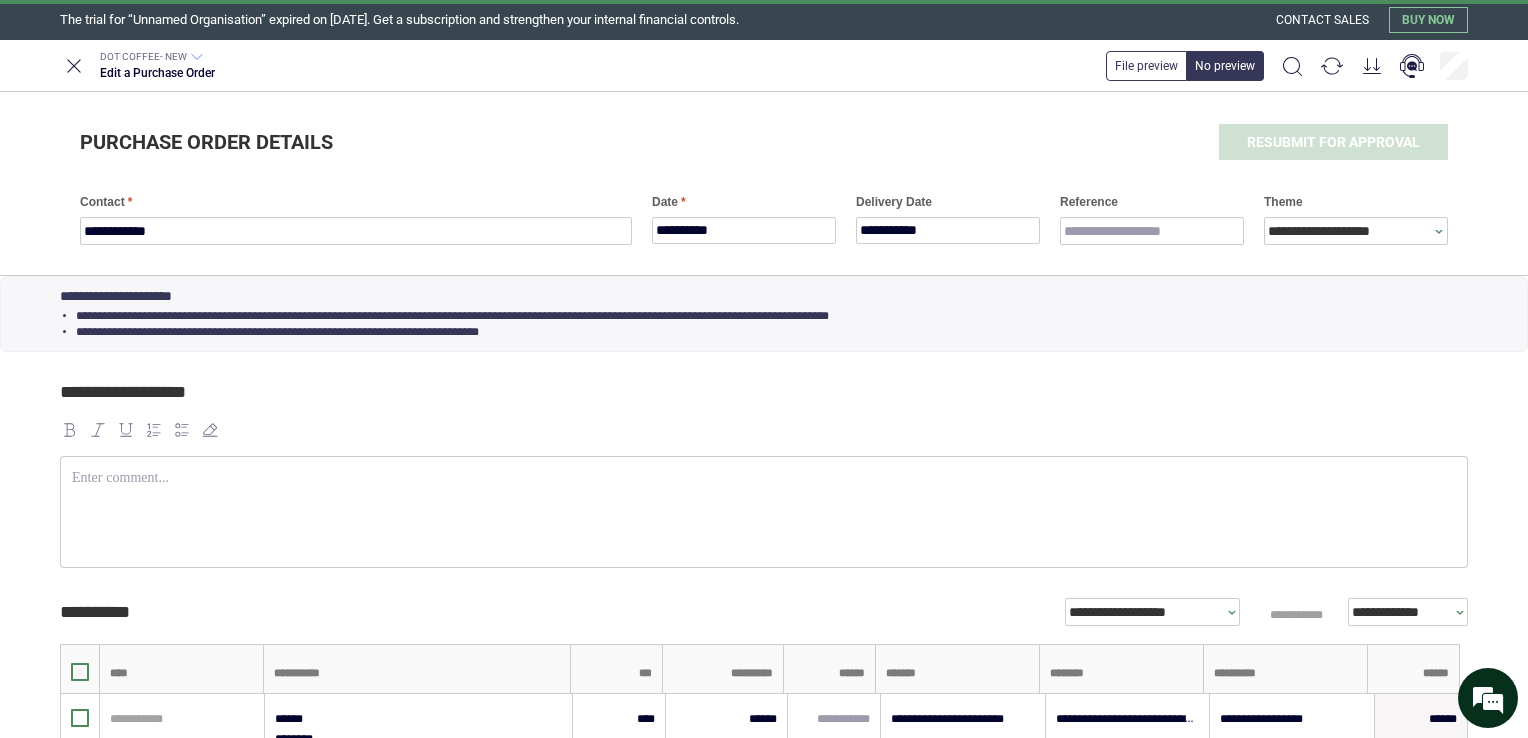 type on "*" 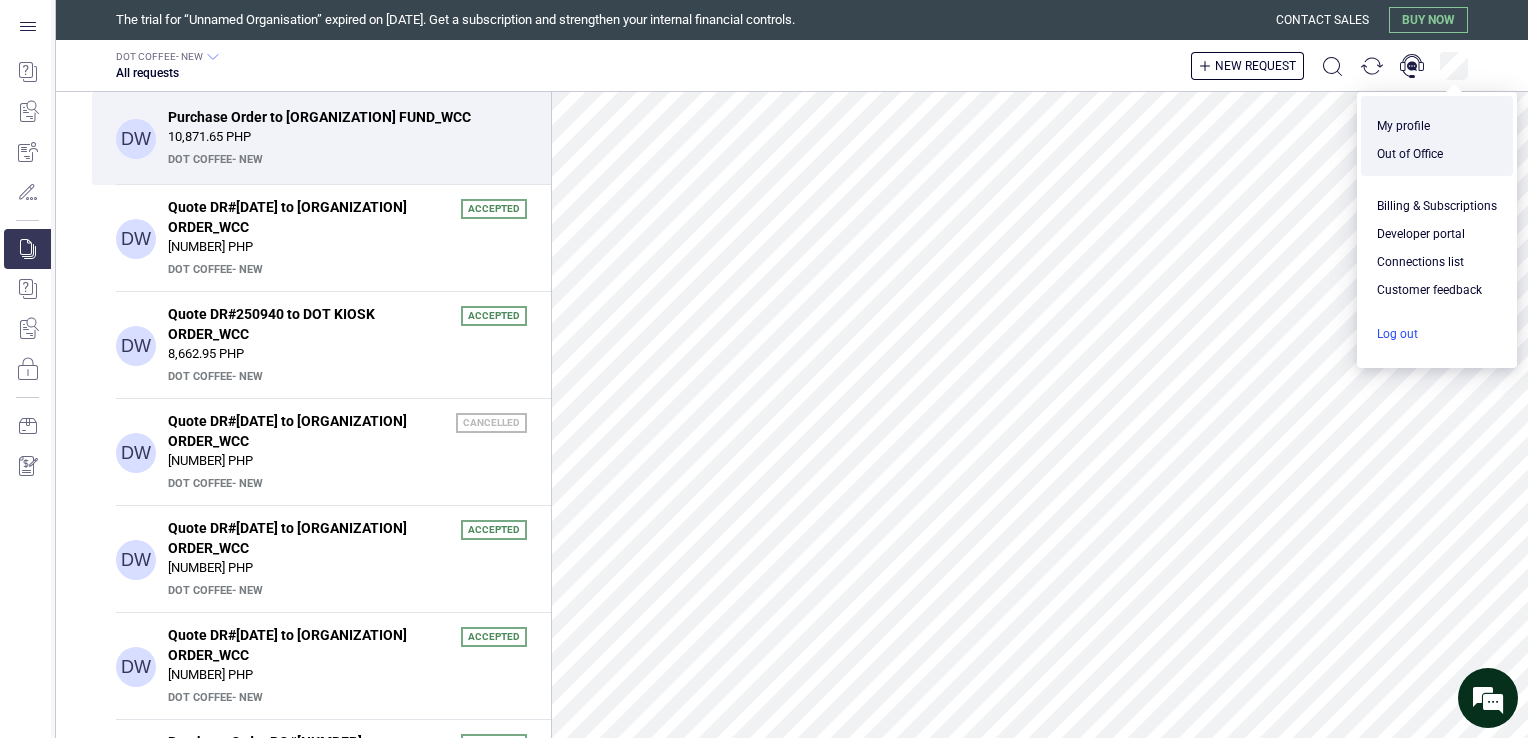 click at bounding box center [1437, 334] 